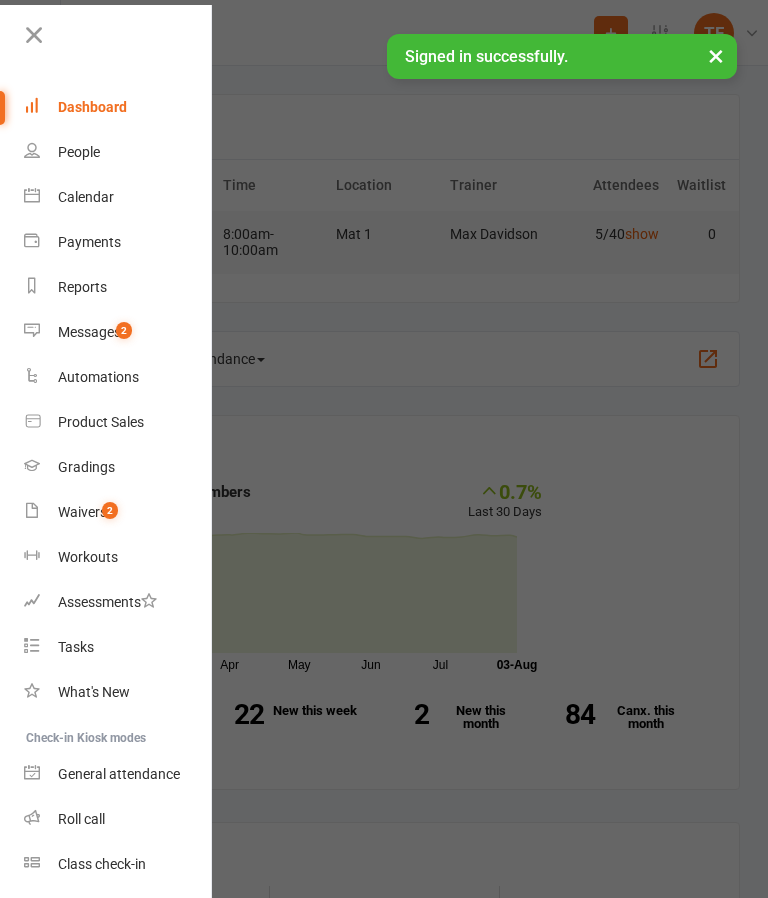 scroll, scrollTop: 0, scrollLeft: 0, axis: both 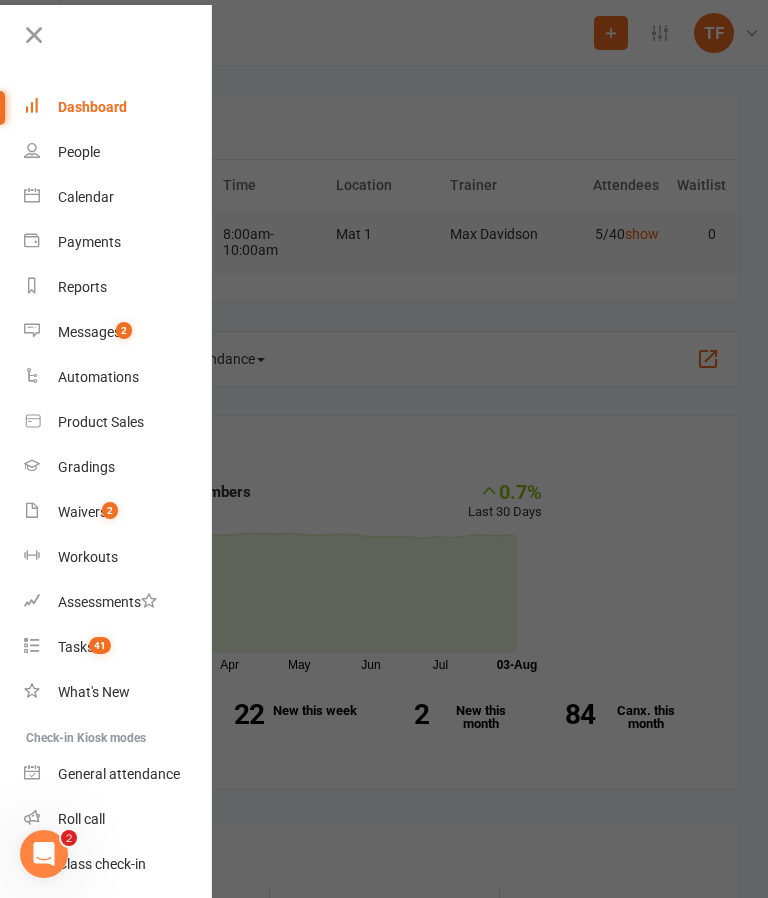 click on "People" at bounding box center [118, 152] 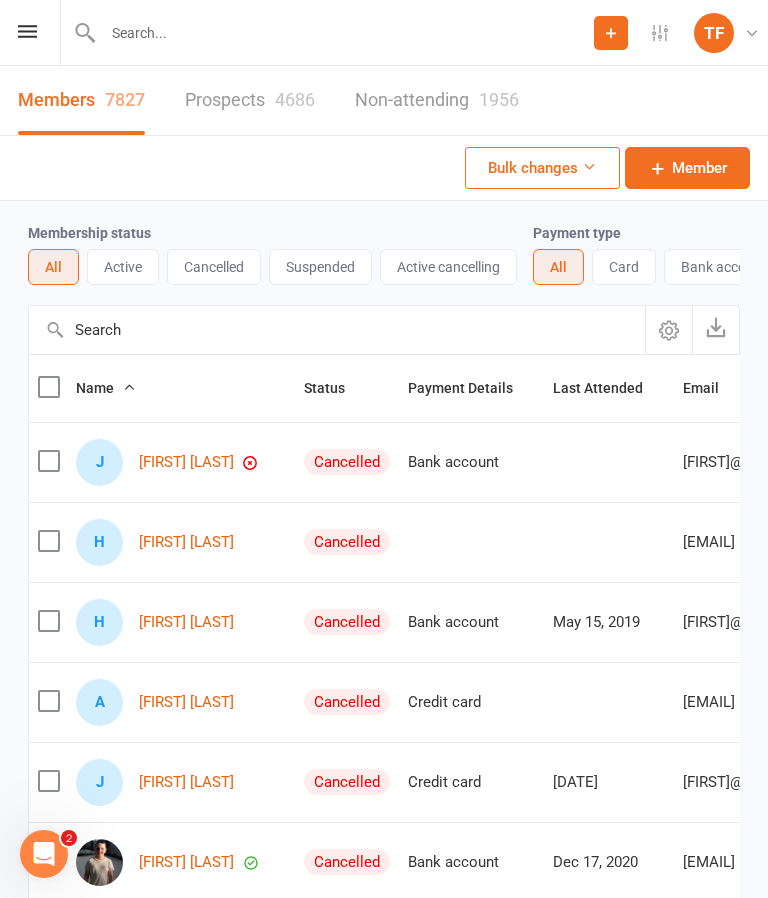 click on "4686" at bounding box center (295, 99) 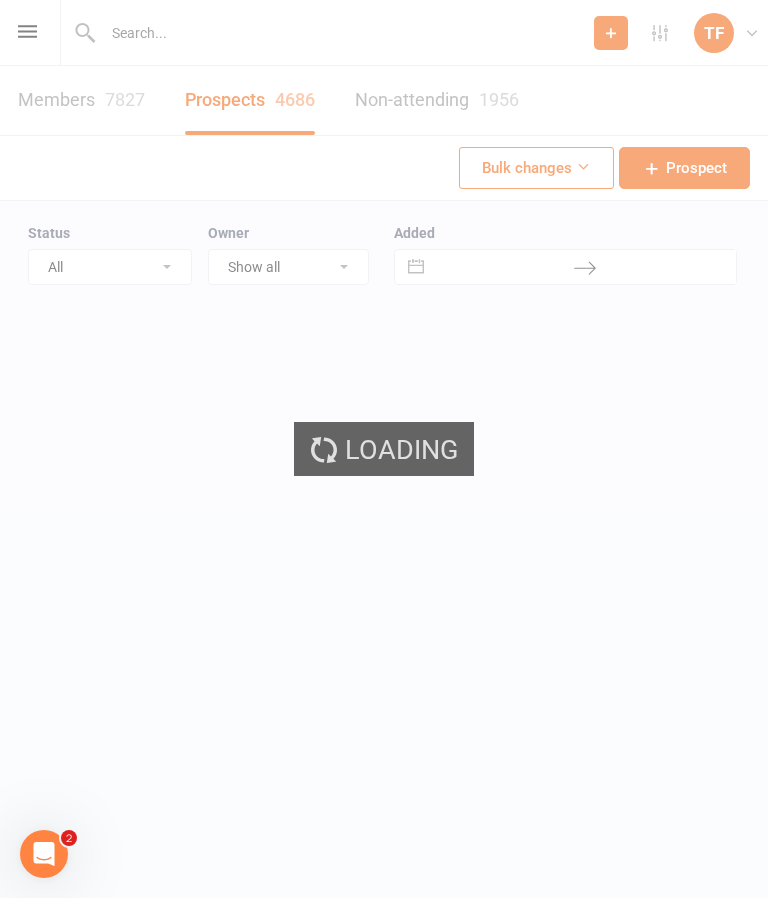 select on "25" 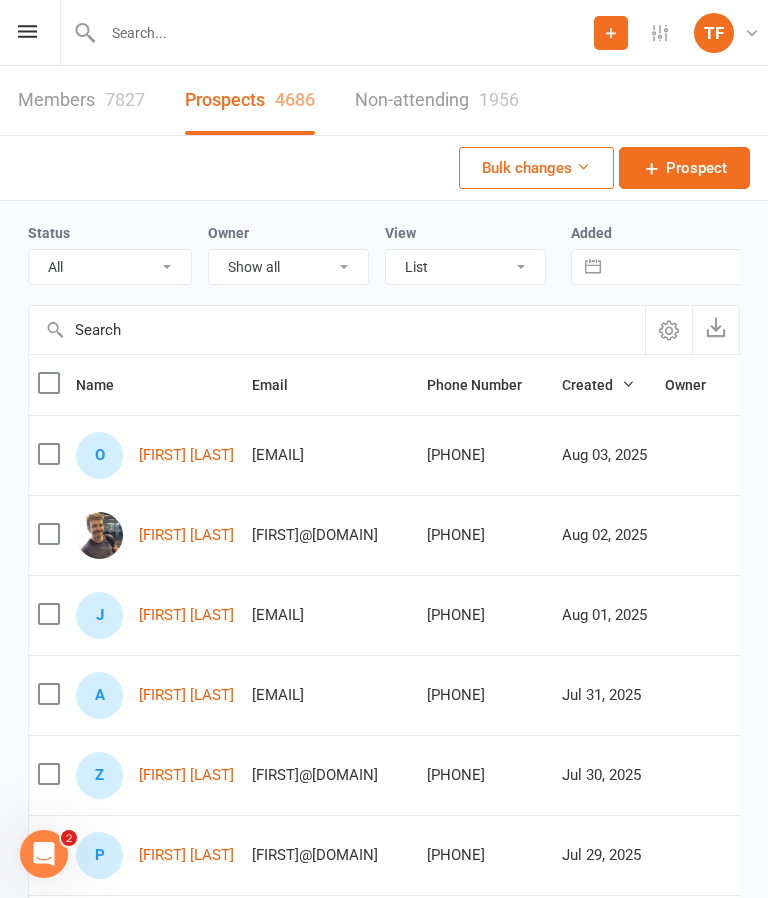 click on "[FIRST] [LAST]" at bounding box center (186, 455) 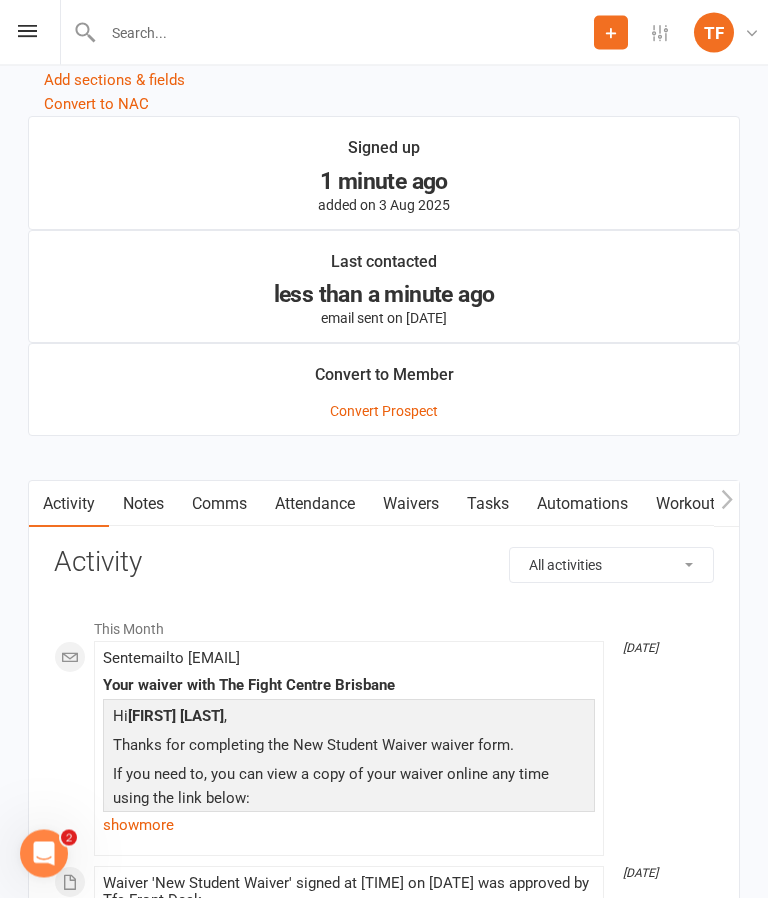 click on "Waivers" at bounding box center (411, 505) 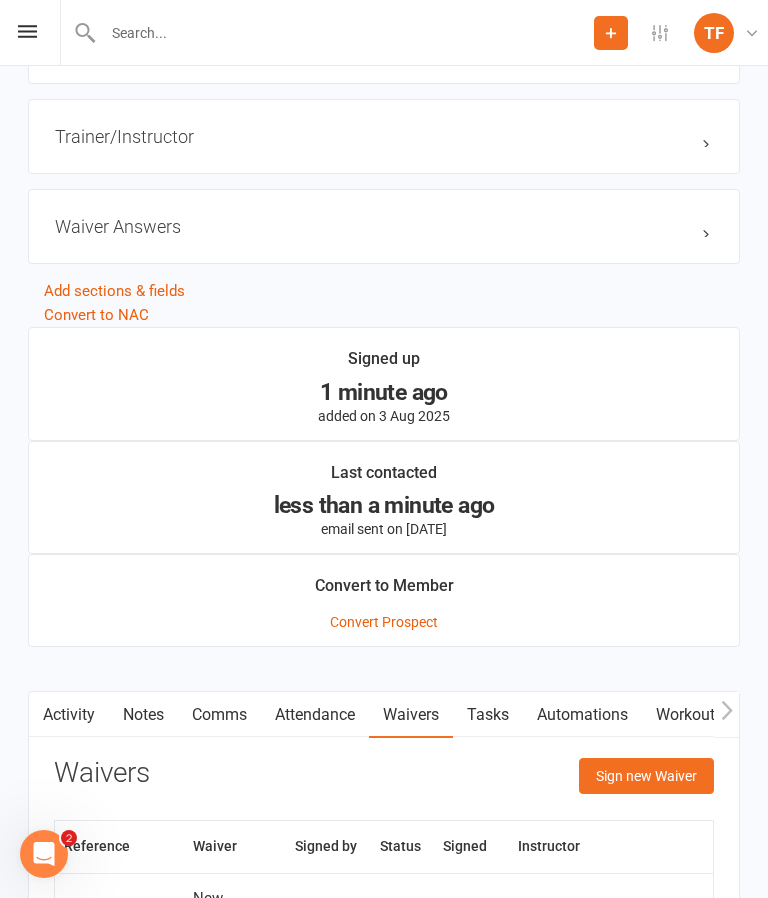 click on "Sign new Waiver" at bounding box center [646, 776] 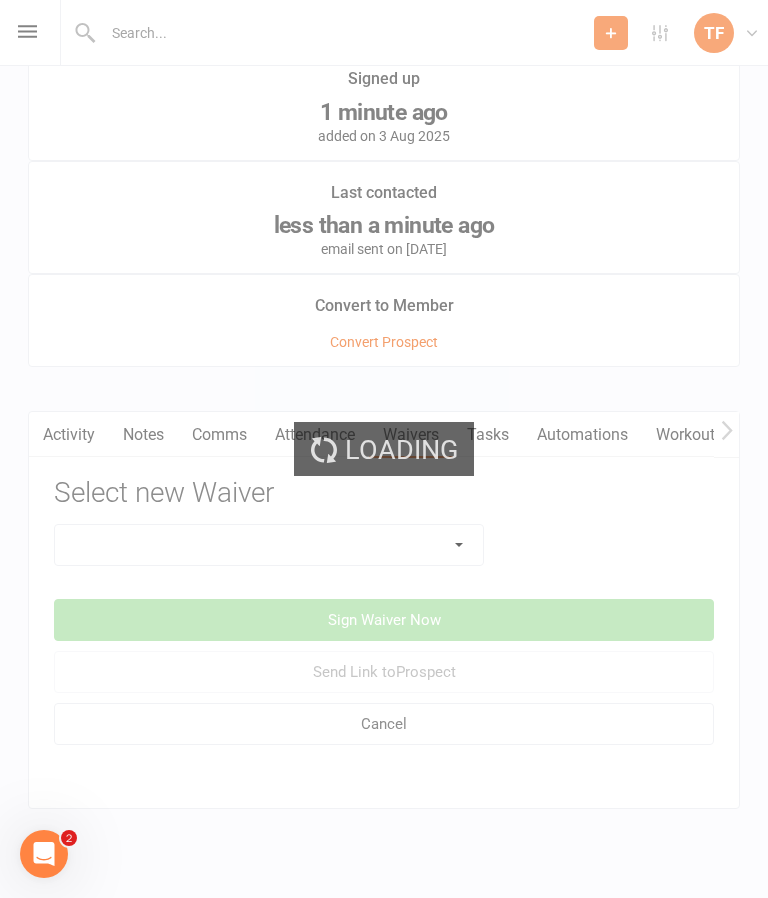 scroll, scrollTop: 1965, scrollLeft: 0, axis: vertical 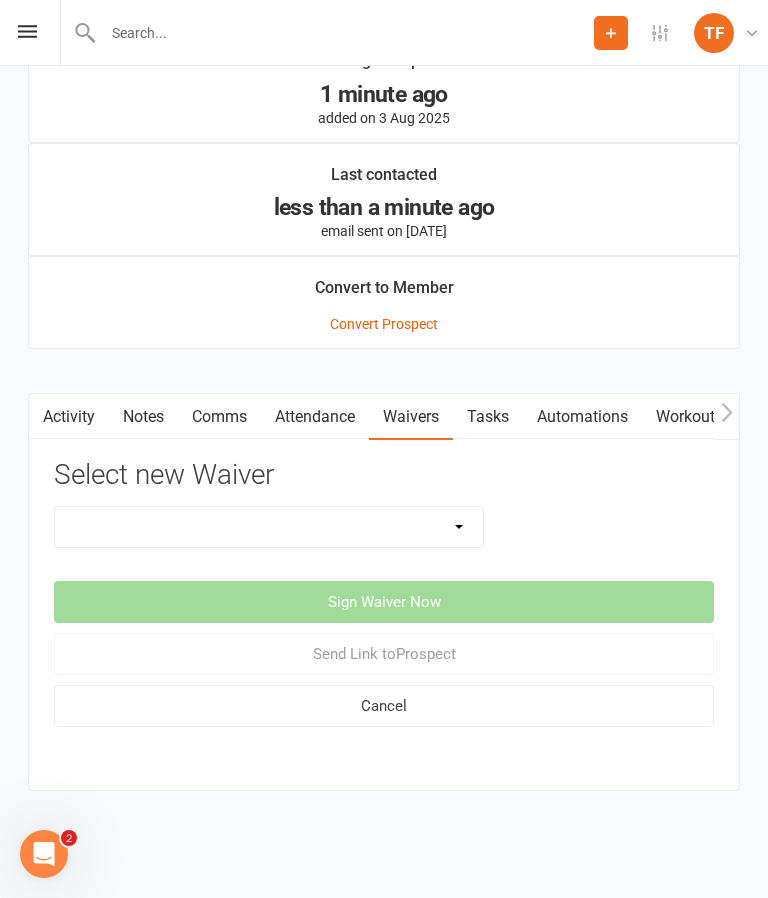 click on "Direct Debit Contract New Student Waiver Online - Adults - 12 Month DD Online - Adults - 6 Month DD Online - Adults - 6 Month UP FRONT Online - Adults - Flexi DD Online - Adults - Intro Pass Online - Student - 12 Month DD Online - Student - 6 Month DD Online - Student - 6 Month UP FRONT Online - Student - Flexi DD Online - Student - Intro Pass Online - Student - Limited Pass - 6 Month DD TFC Online Direct Debit Waiver Up front NO PAYMENT DETAILS Contract X-Pass Direct Debit Contract" at bounding box center [269, 527] 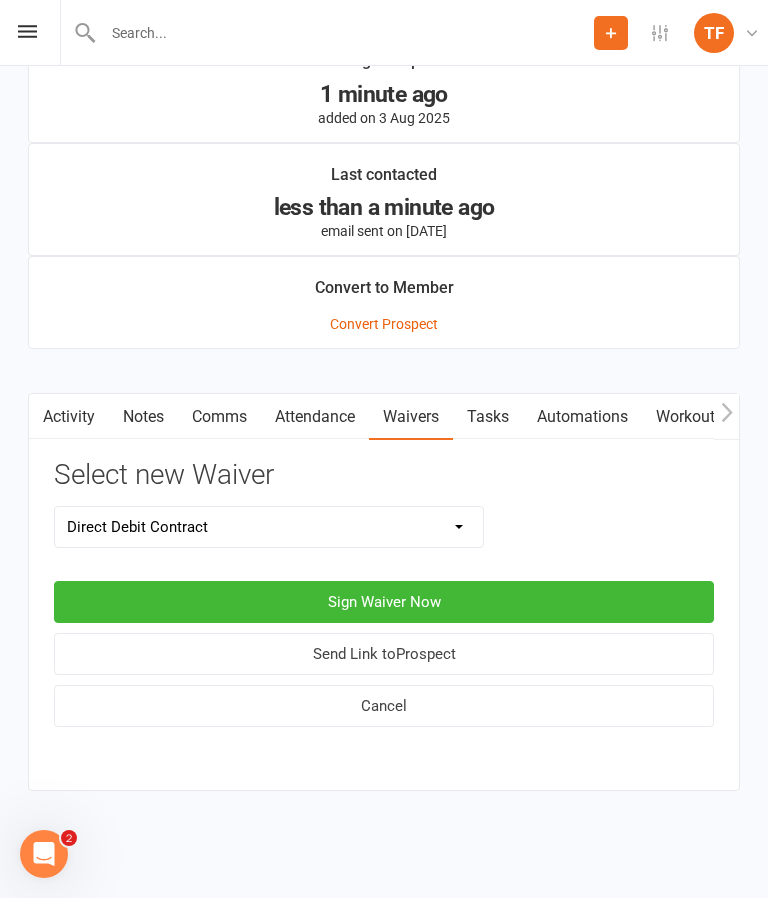 click on "Sign Waiver Now" at bounding box center (384, 602) 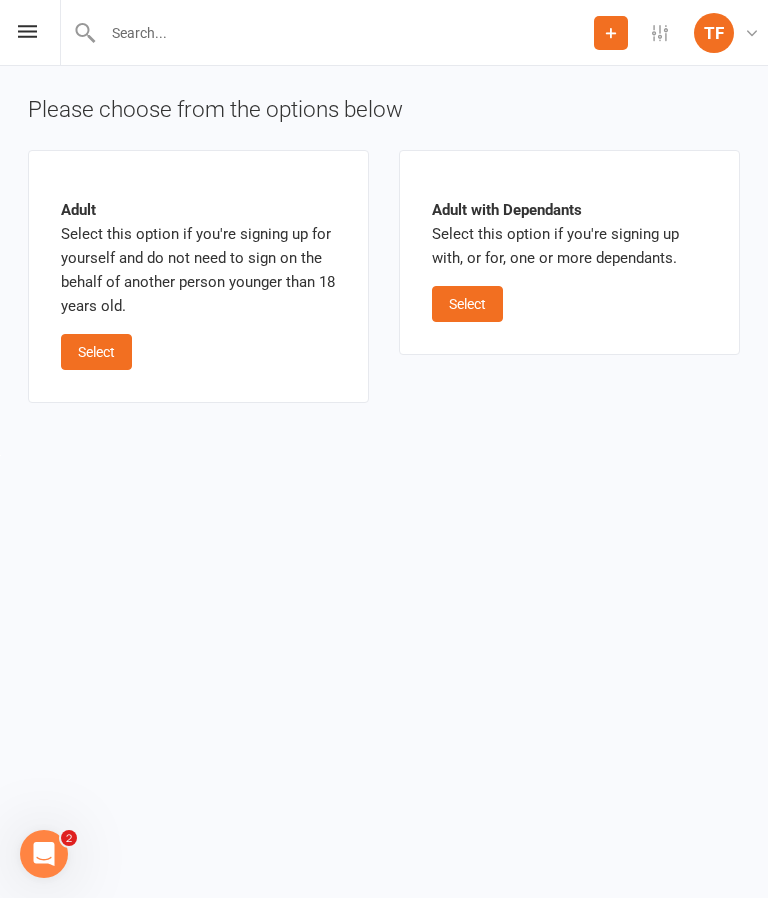 scroll, scrollTop: 0, scrollLeft: 0, axis: both 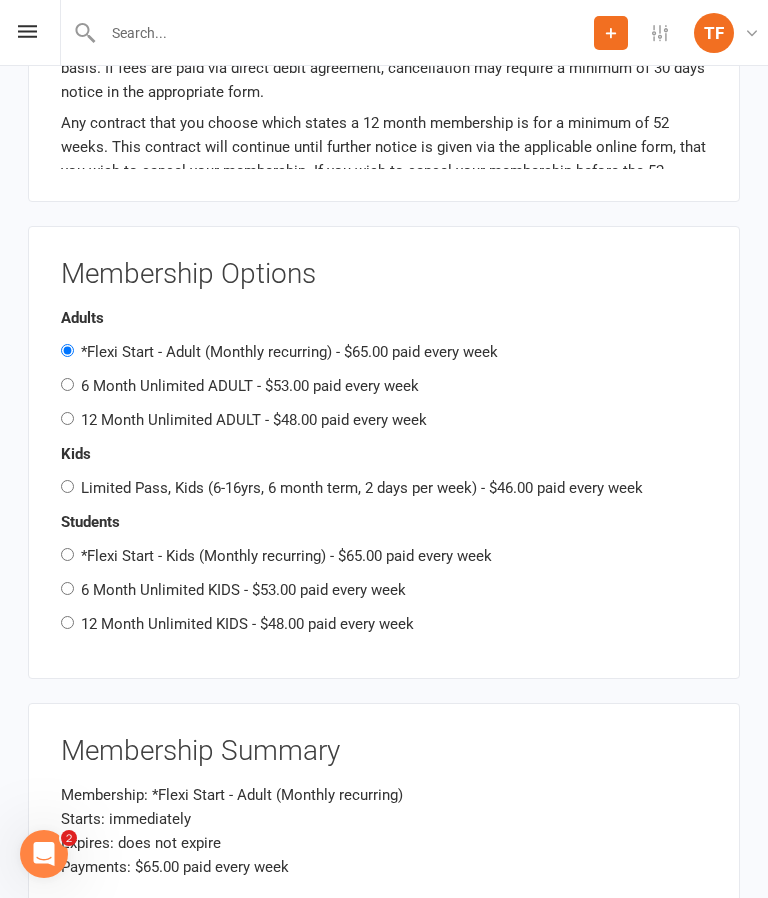 click on "6 Month Unlimited ADULT - $53.00 paid every week" at bounding box center [250, 386] 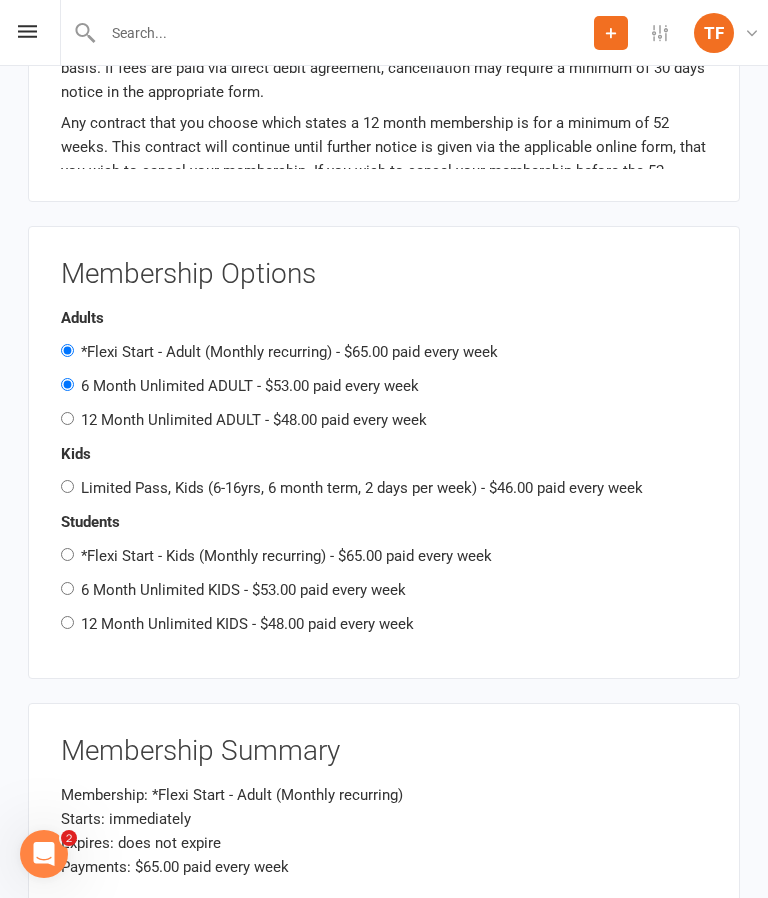 radio on "false" 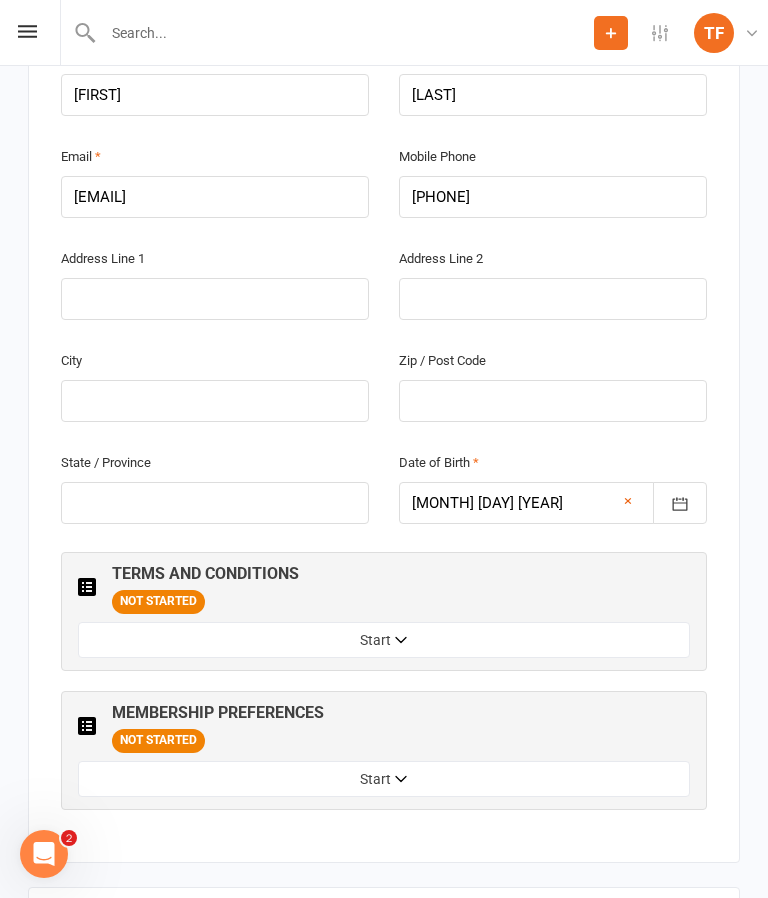 scroll, scrollTop: 722, scrollLeft: 0, axis: vertical 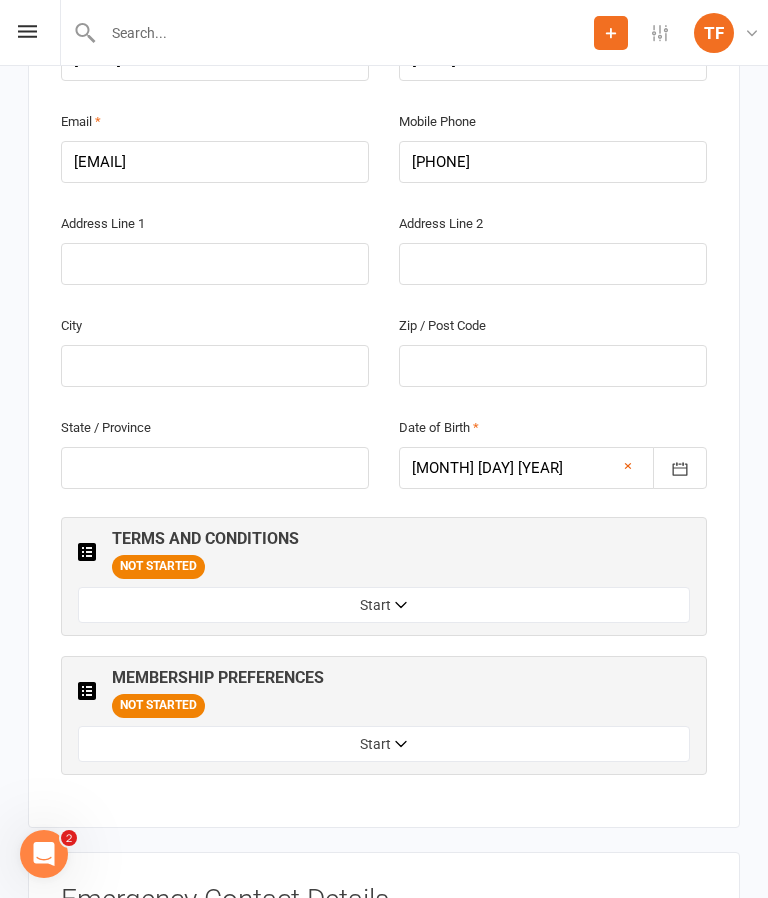 click on "Start" at bounding box center (384, 744) 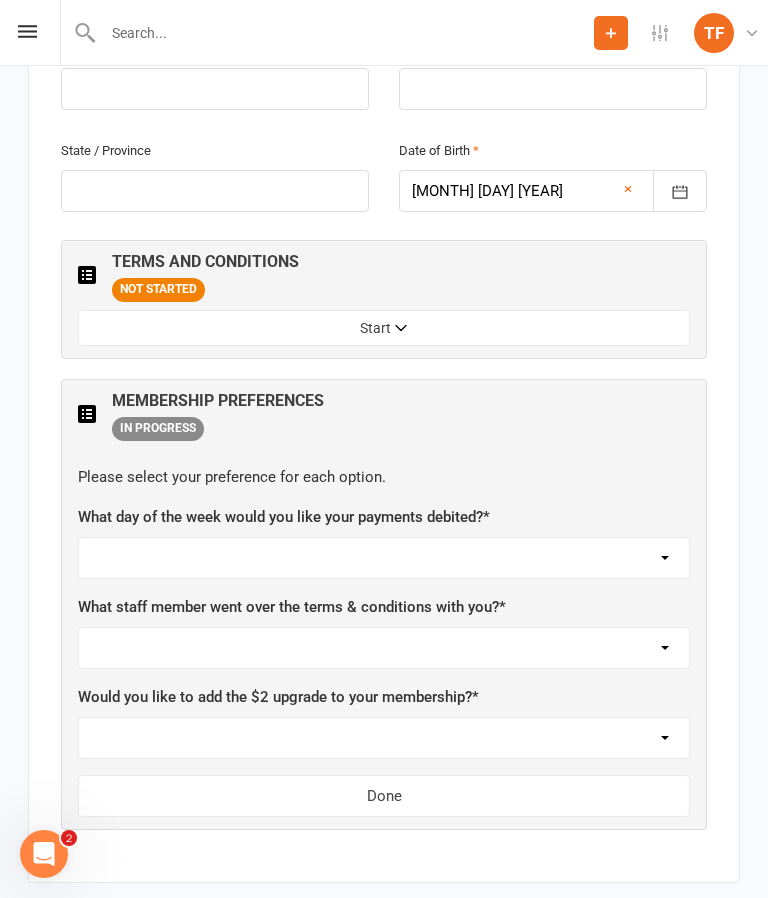 scroll, scrollTop: 1049, scrollLeft: 0, axis: vertical 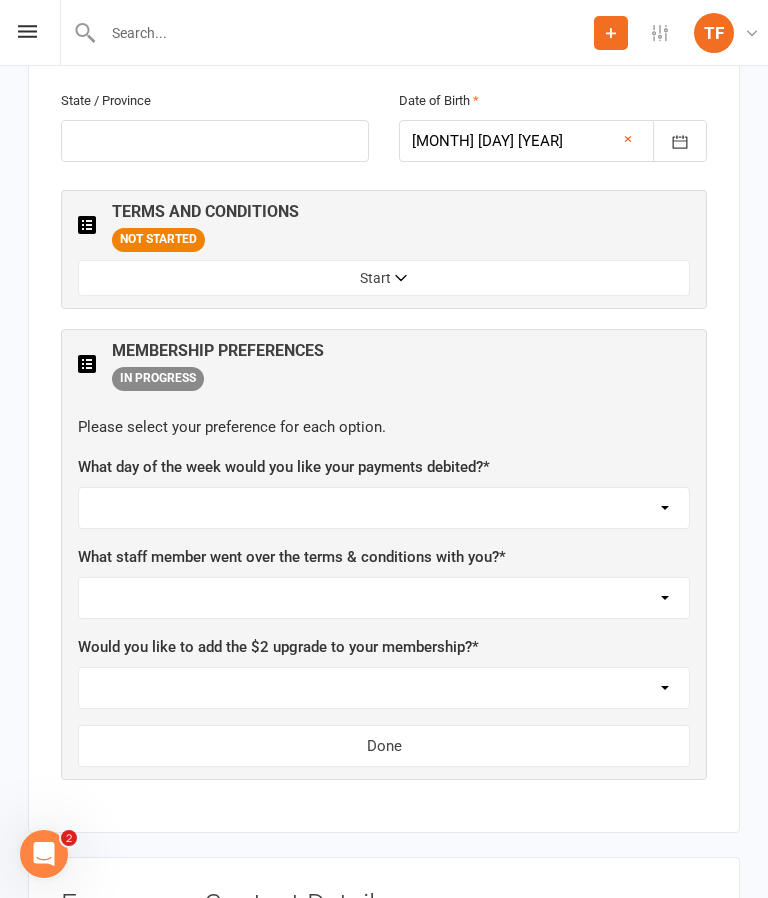 click on "Monday Tuesday Wednesday Thursday Friday" at bounding box center [384, 508] 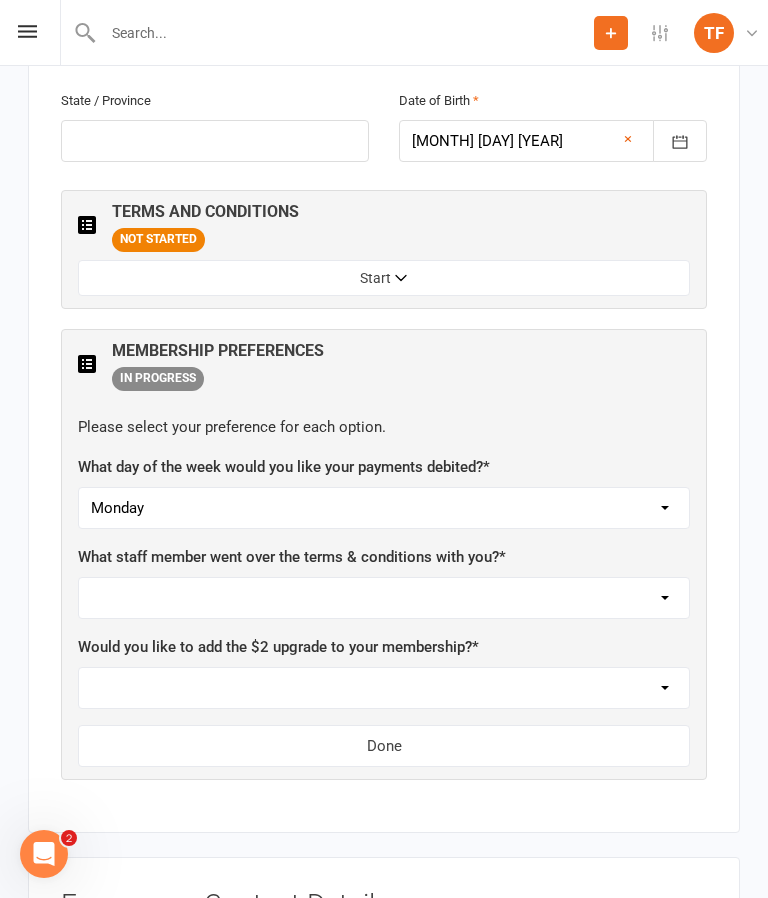 click on "[FIRST] [LAST] [FIRST] [LAST] [FIRST] [LAST] [FIRST] [LAST] [FIRST] [LAST] [FIRST] [LAST] [FIRST] [LAST] [FIRST] [LAST]" at bounding box center [384, 598] 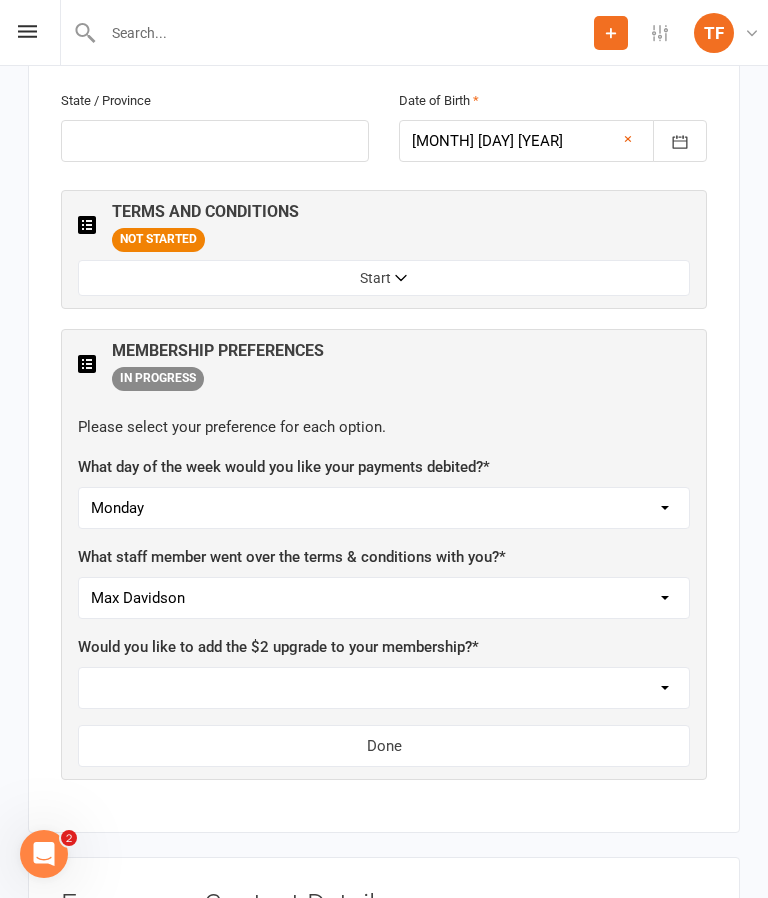 click on "Yes, please add Not at this time" at bounding box center [384, 688] 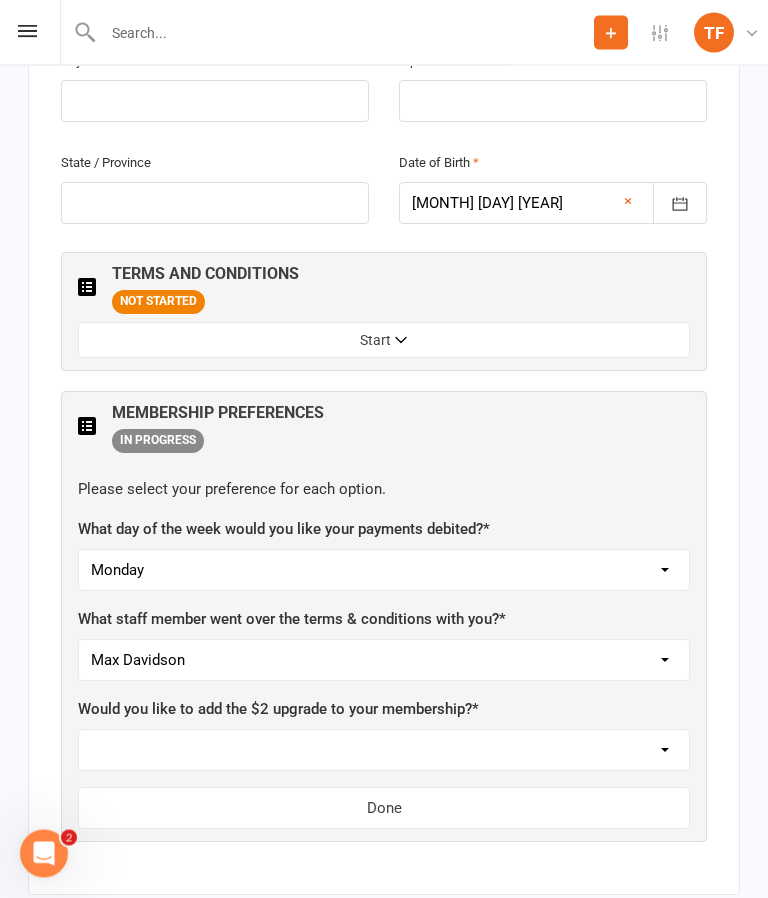 scroll, scrollTop: 987, scrollLeft: 0, axis: vertical 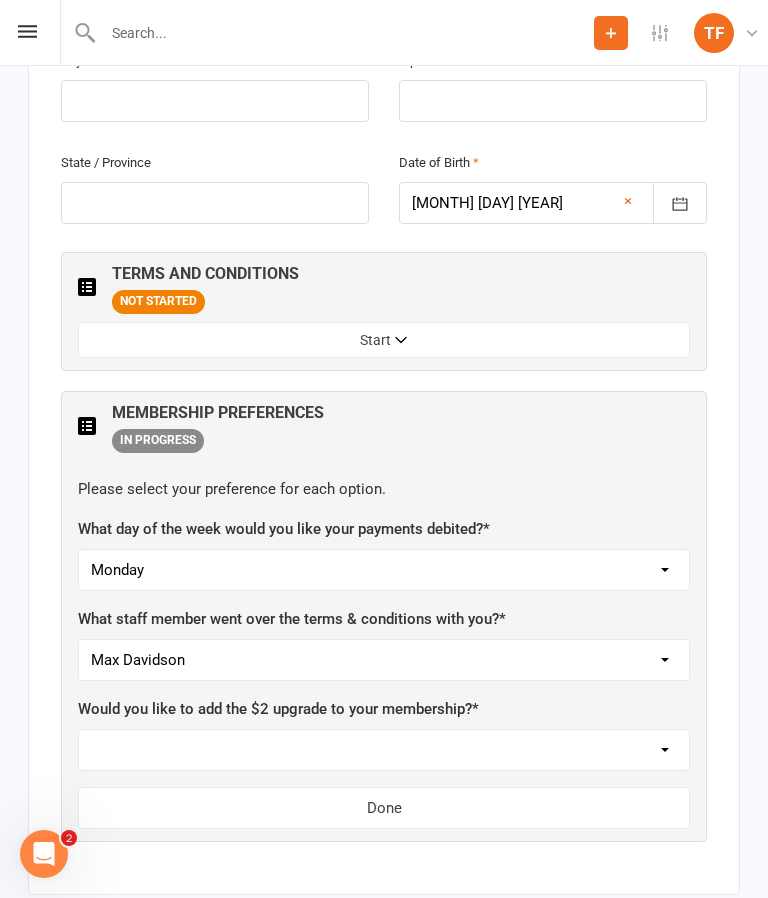 click on "Yes, please add Not at this time" at bounding box center (384, 750) 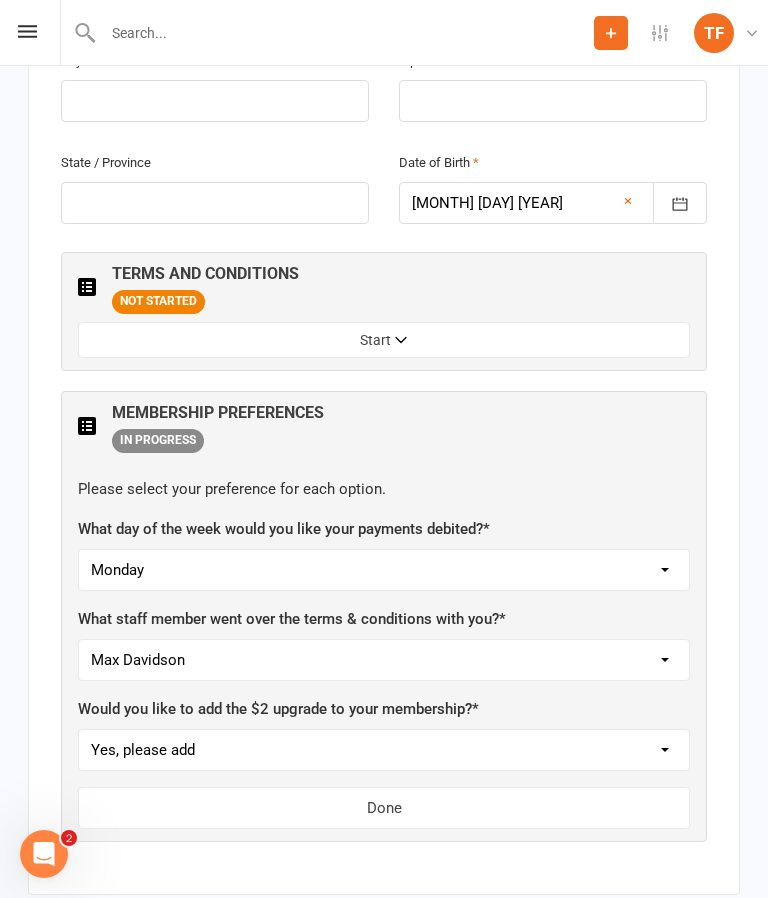 click on "Done" at bounding box center (384, 808) 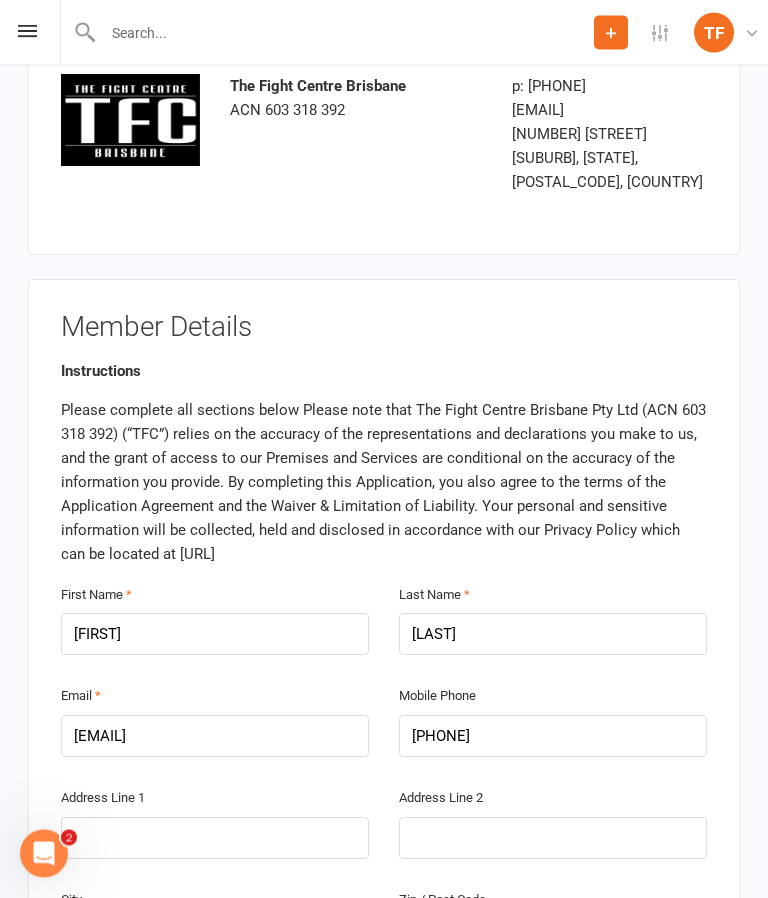 scroll, scrollTop: 0, scrollLeft: 0, axis: both 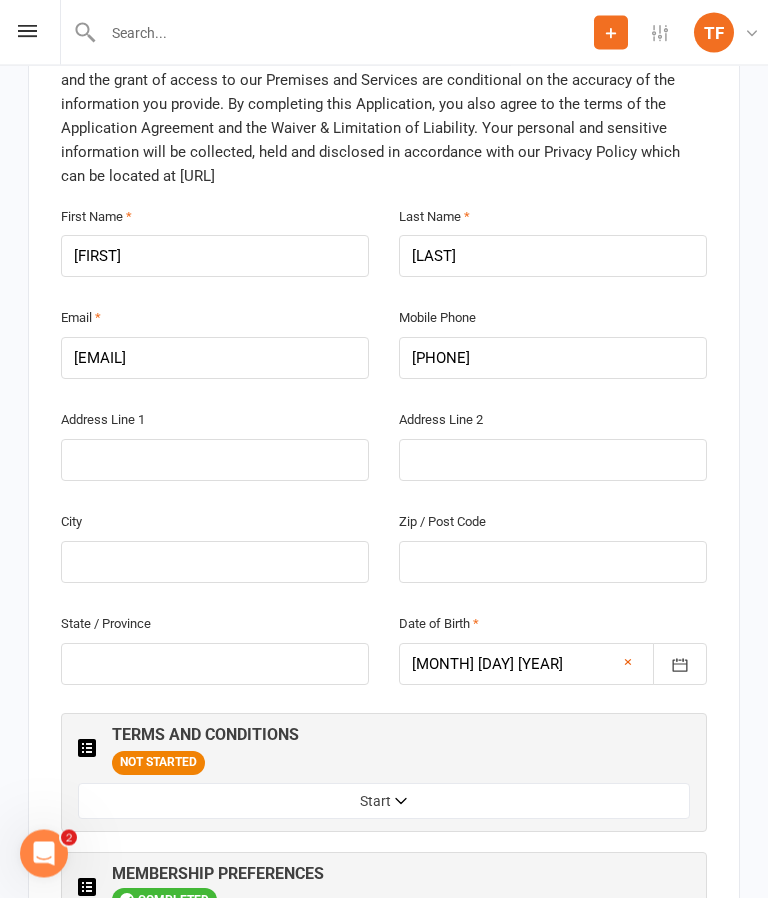 click on "Start" at bounding box center (384, 802) 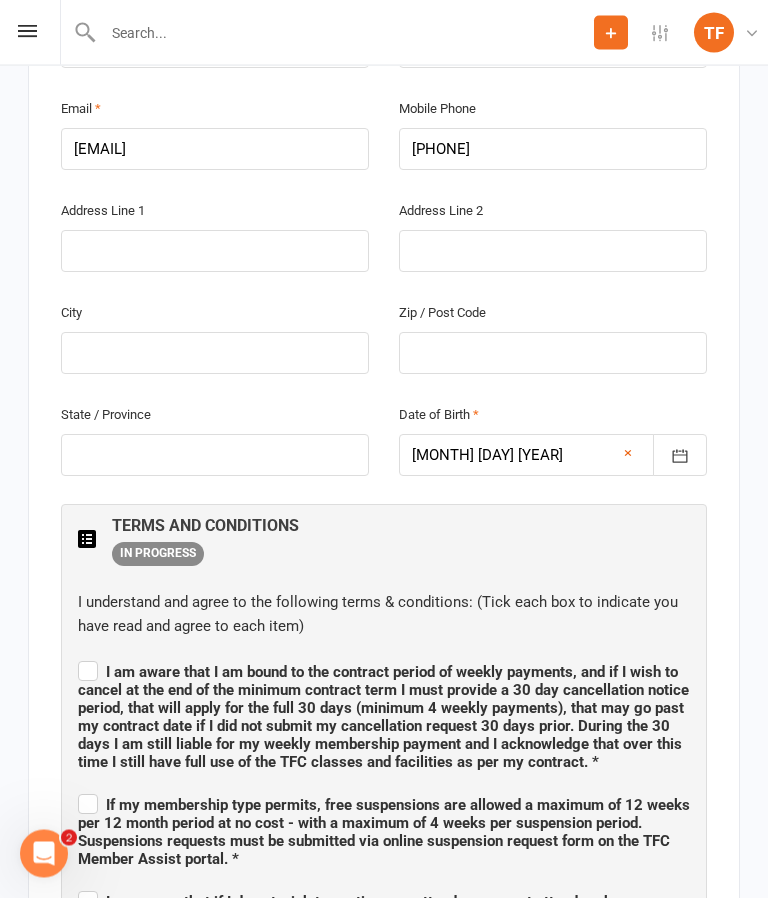scroll, scrollTop: 737, scrollLeft: 0, axis: vertical 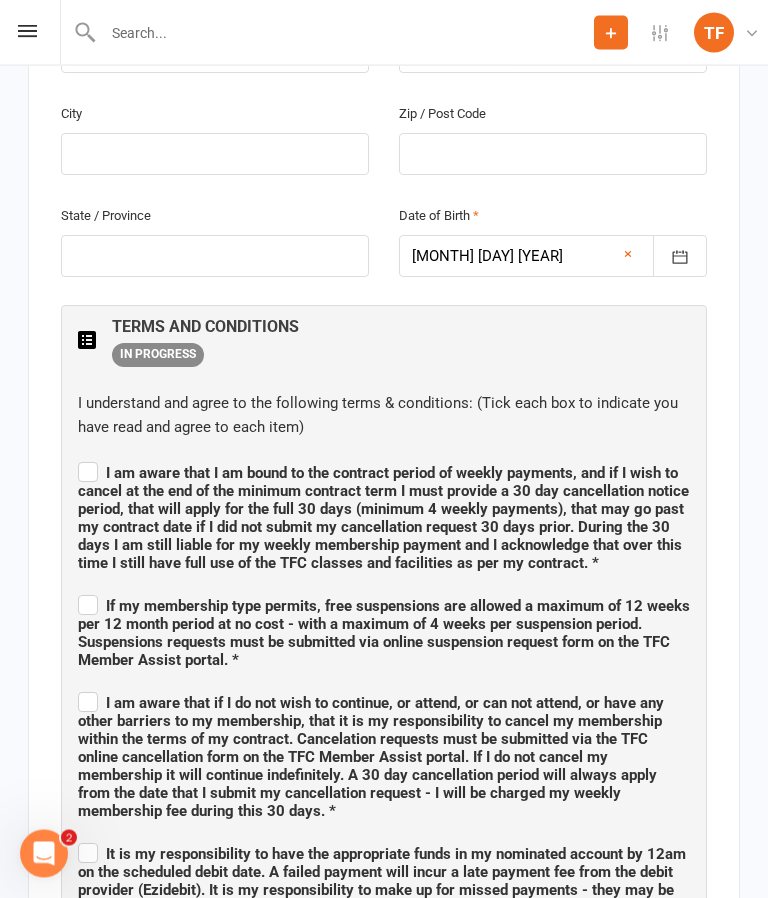 click on "I am aware that I am bound to the contract period of weekly payments, and if I wish to cancel at the end of the minimum contract term I must provide a 30 day cancellation notice period, that will apply for the full 30 days (minimum 4 weekly payments), that may go past my contract date if I did not submit my cancellation request 30 days prior.   During the 30 days I am still liable for my weekly membership payment and I acknowledge that over this time I still have full use of the TFC classes and facilities as per my contract.   *" at bounding box center (384, 516) 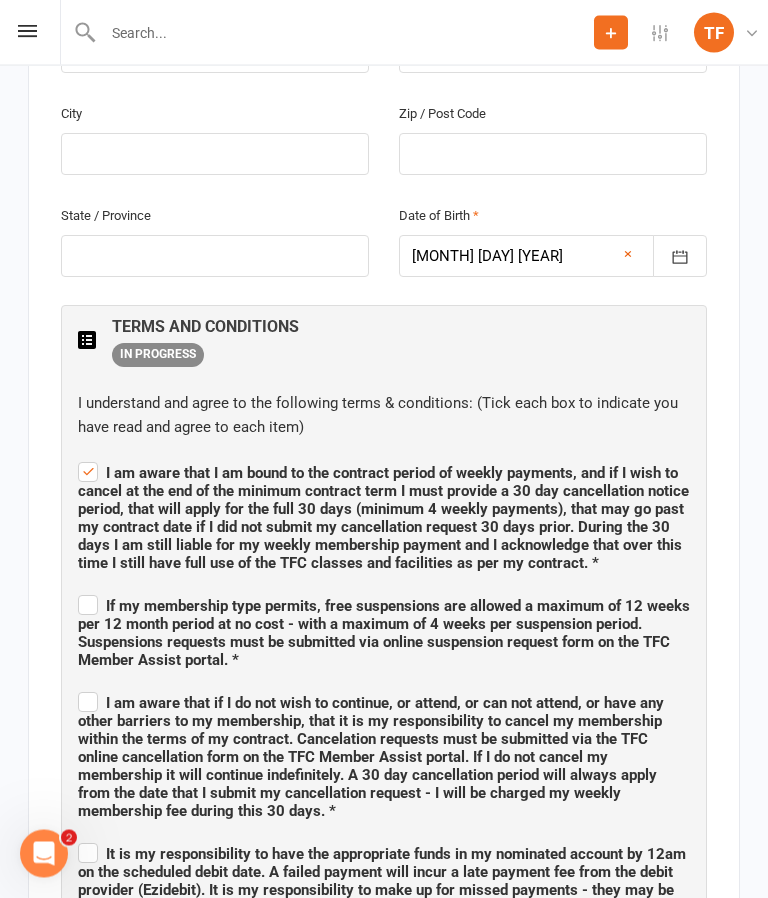 checkbox on "true" 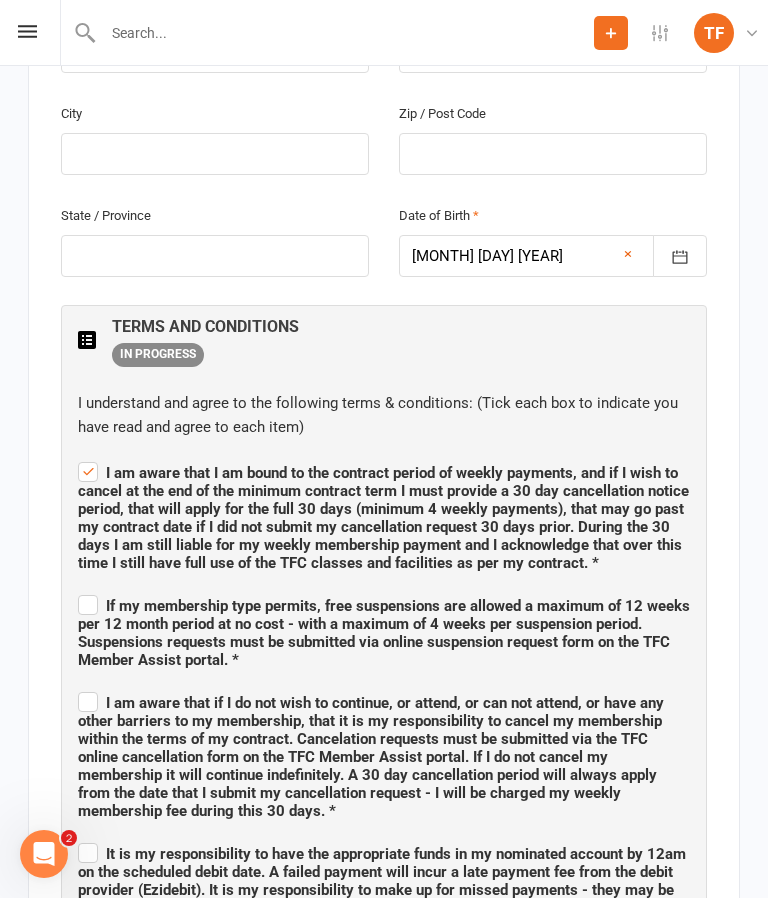 click on "If my membership type permits, free suspensions are allowed a maximum of 12 weeks per 12 month period at no cost - with a maximum of 4 weeks per suspension period. Suspensions requests must be submitted via online suspension request form on the TFC Member Assist portal.   *" at bounding box center [384, 633] 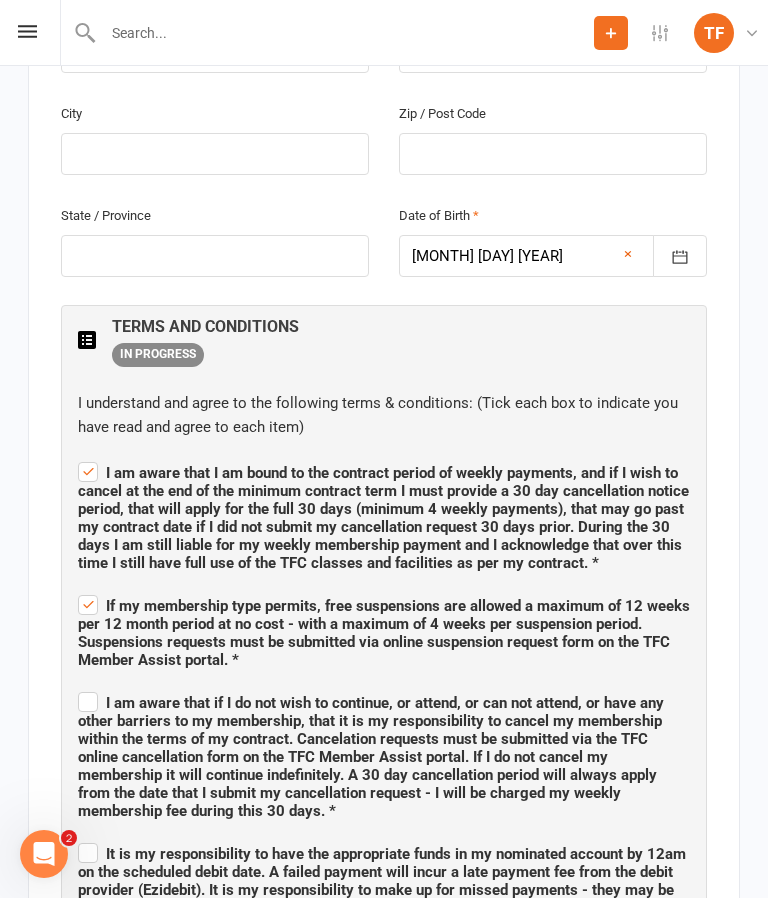 click on "I am aware that if I do not wish to continue, or attend, or can not attend, or have any other barriers to my membership, that it is my responsibility to cancel my membership within the terms of my contract.  Cancelation requests must be submitted via the TFC online cancellation form on the TFC Member Assist portal. If I do not cancel my membership it will continue indefinitely.  A 30 day cancellation period will always apply from the date that I submit my cancellation request - I will be charged my weekly membership fee during this 30 days.   *" at bounding box center (384, 754) 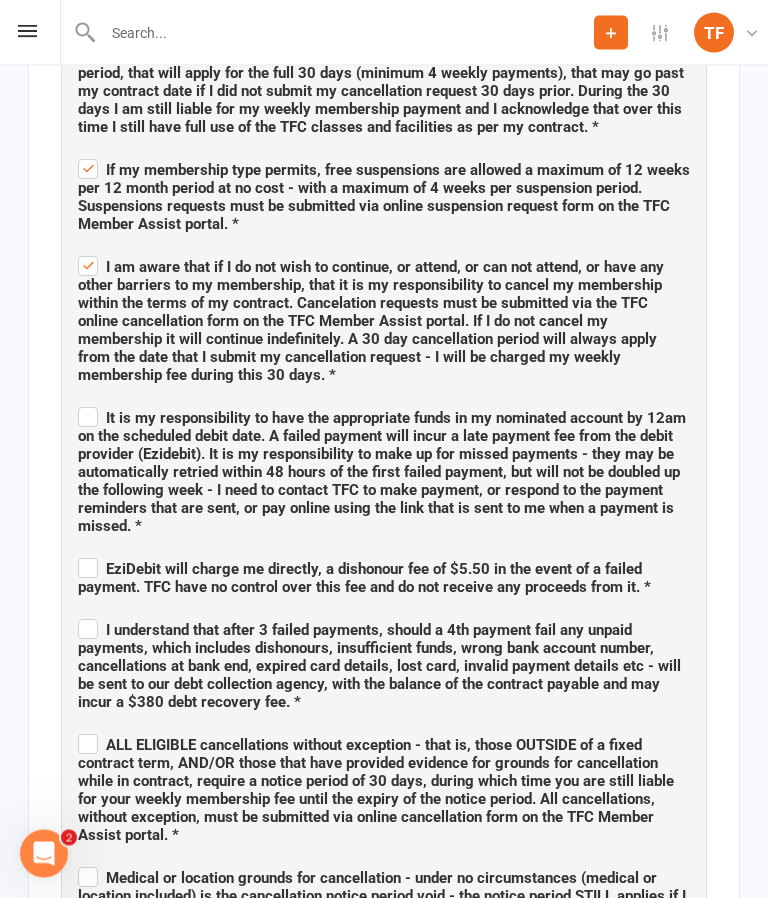 scroll, scrollTop: 1370, scrollLeft: 0, axis: vertical 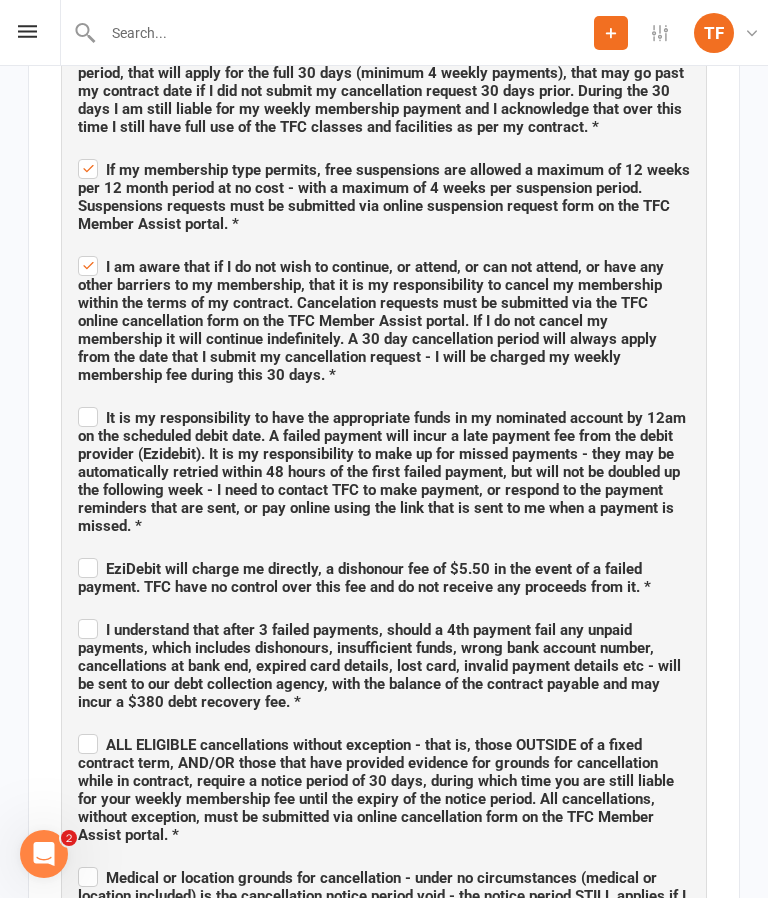 click on "It is my responsibility to have the appropriate funds in my nominated account by 12am on the scheduled debit date.  A failed payment will incur a late payment fee from the debit provider (Ezidebit). It is my responsibility to make up for missed payments - they may be automatically retried within 48 hours of the first failed payment, but will not be doubled up the following week - I need to contact TFC to make payment, or respond to the payment reminders that are sent, or pay online using the link that is sent to me when a payment is missed.   *" at bounding box center (384, 469) 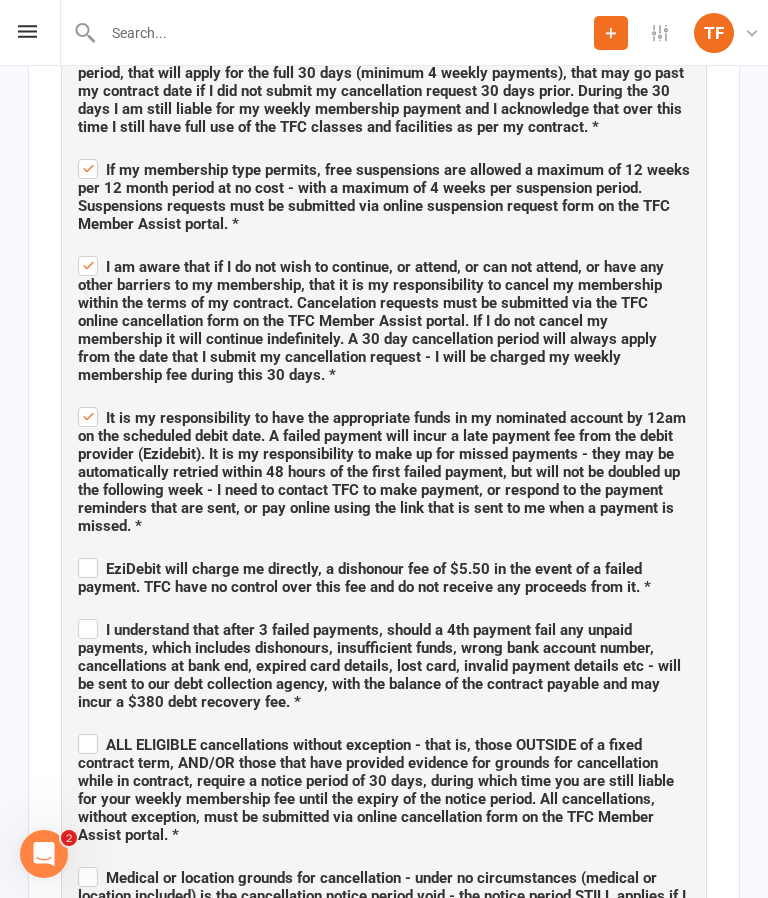 checkbox on "true" 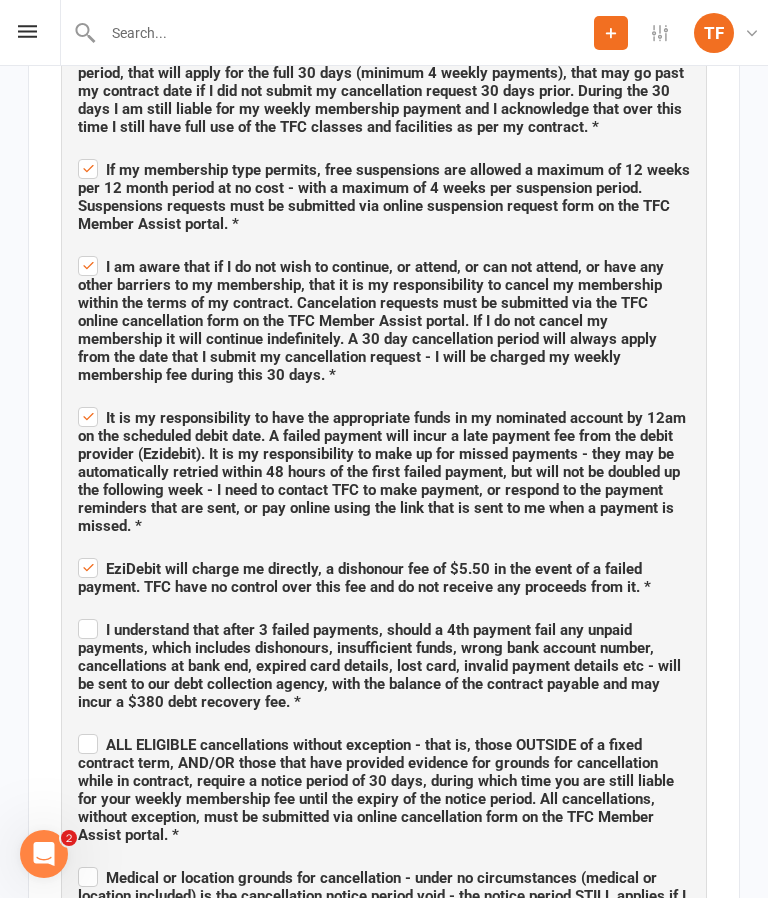 click on "I understand that after 3 failed payments, should a 4th payment fail any unpaid payments, which includes dishonours, insufficient funds, wrong bank account number, cancellations at bank end, expired card details, lost card, invalid payment details etc -  will be sent to our debt collection agency, with the balance of the contract payable and may incur a $380 debt recovery fee.   *" at bounding box center [384, 663] 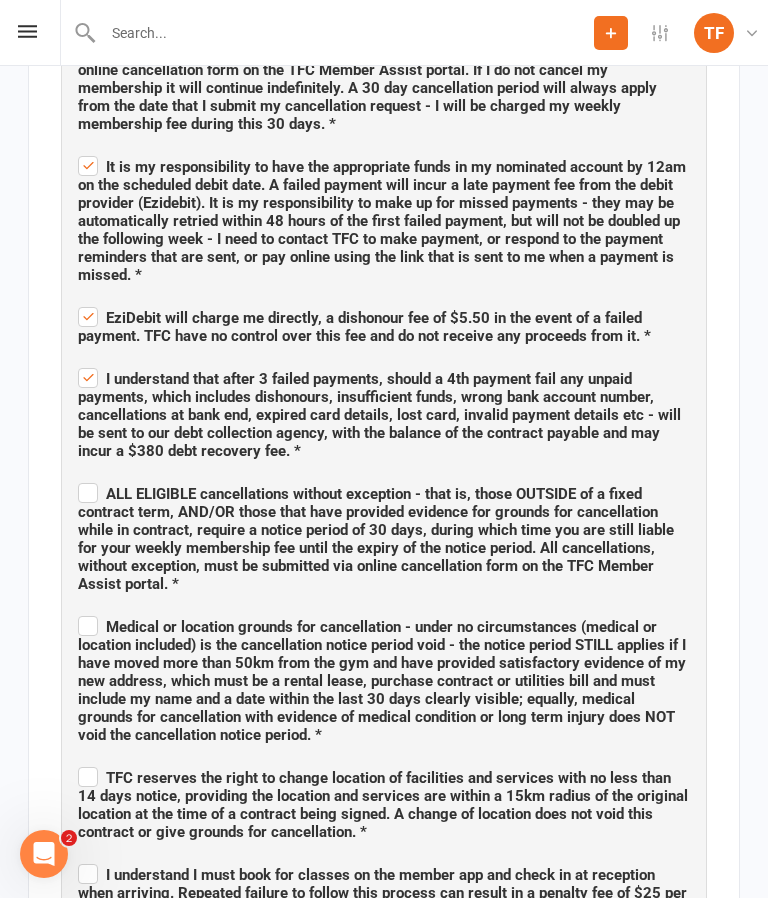 scroll, scrollTop: 1630, scrollLeft: 0, axis: vertical 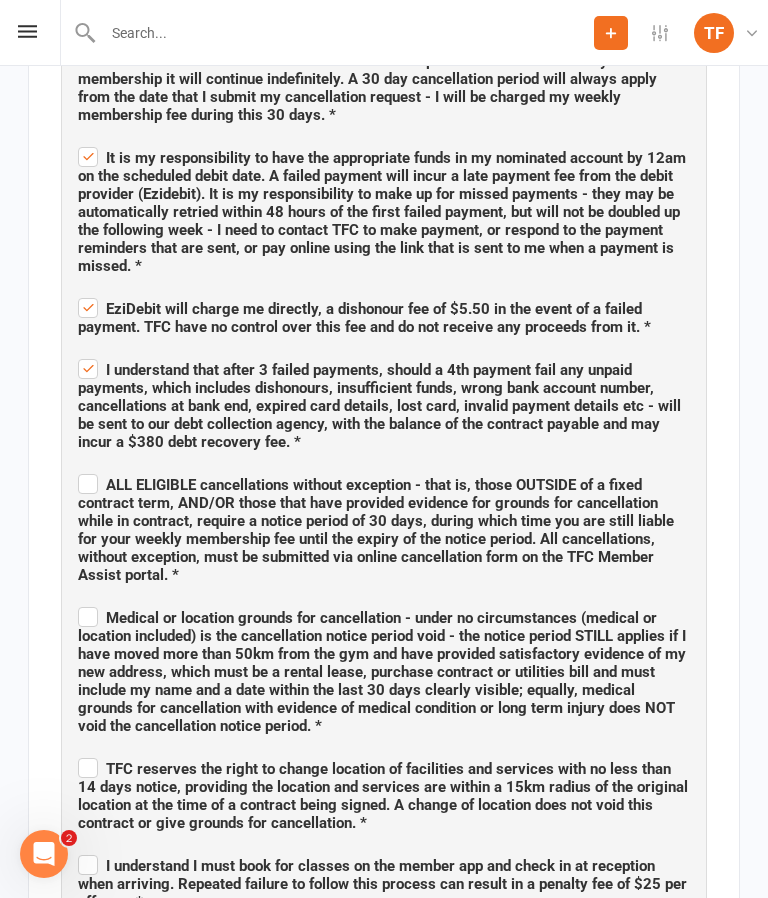 click on "ALL ELIGIBLE cancellations without exception - that is, those OUTSIDE of a fixed contract term, AND/OR those that have provided evidence for grounds for cancellation while in contract, require a notice period of 30 days, during which time you are still liable for your weekly membership fee until the expiry of the notice period.  All cancellations, without exception, must be submitted via online cancellation form on the TFC Member Assist portal.   *" at bounding box center (376, 530) 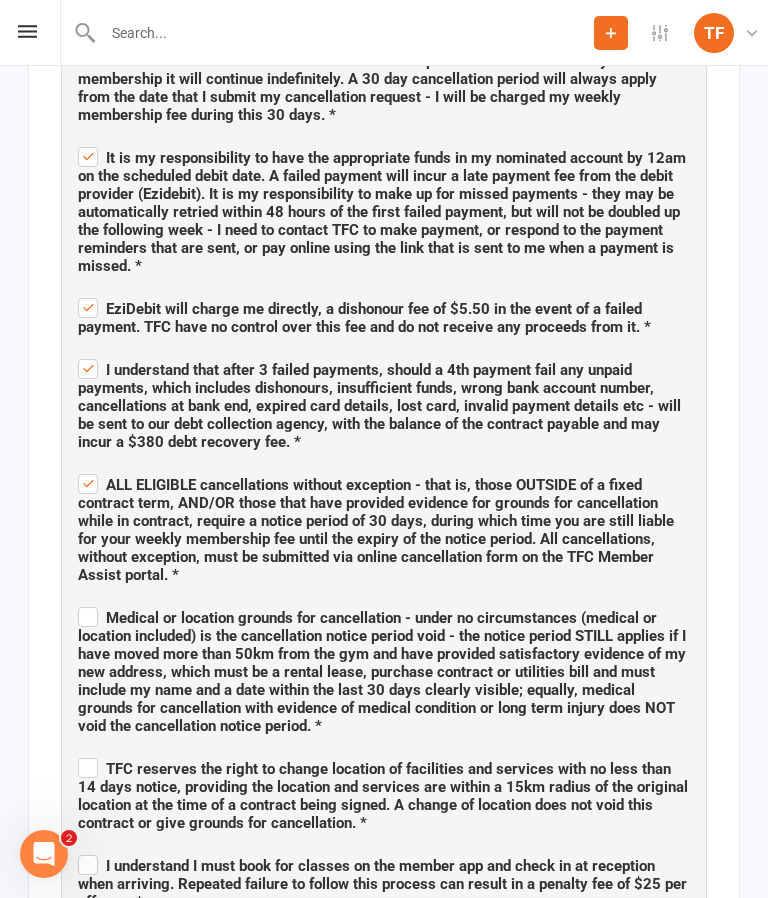 click on "Medical or location grounds for cancellation - under no circumstances (medical or location included) is the cancellation notice period void - the notice period STILL applies if I have moved more than 50km from the gym and have provided satisfactory evidence of my new address, which must be a rental lease, purchase contract or utilities bill and must include my name and a date within the last 30 days clearly visible; equally, medical grounds for cancellation with evidence of medical condition or long term injury does NOT void the cancellation notice period.   *" at bounding box center (384, 669) 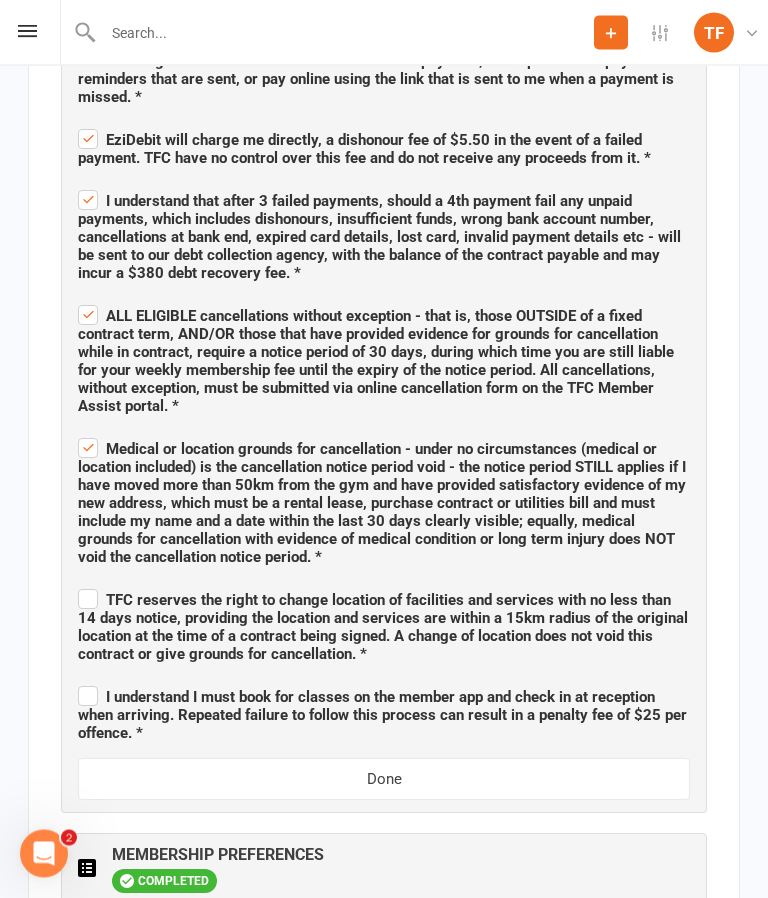 click on "TFC reserves the right to change location of facilities and services with no less than 14 days notice, providing the location and services are within a 15km radius of the original location at the time of a contract being signed.  A change of location does not void this contract or give grounds for cancellation.   *" at bounding box center [384, 625] 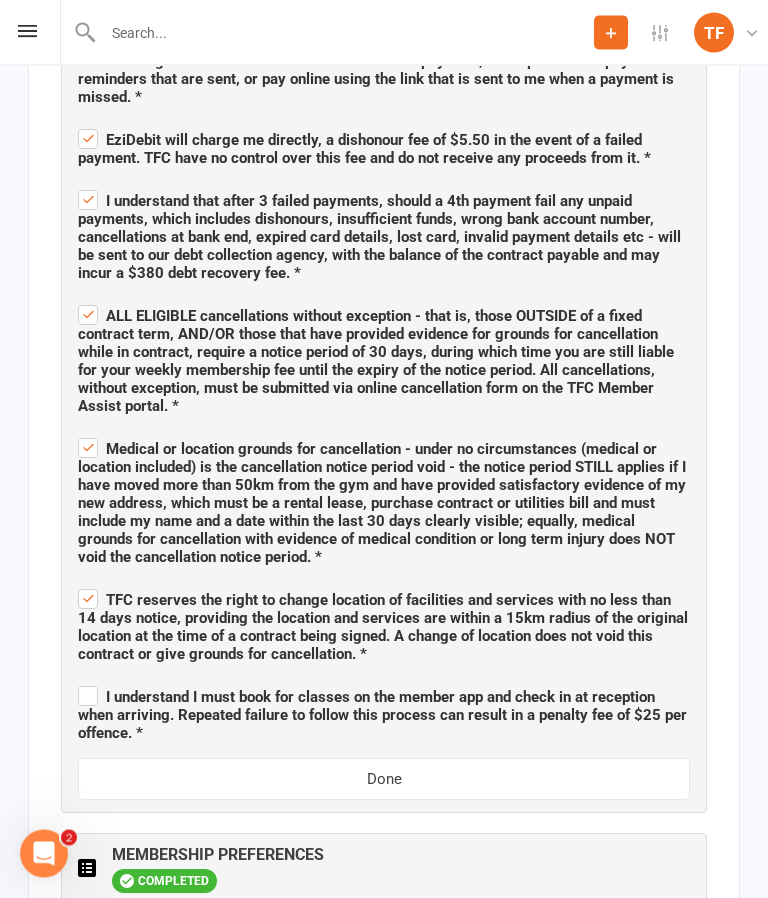 checkbox on "true" 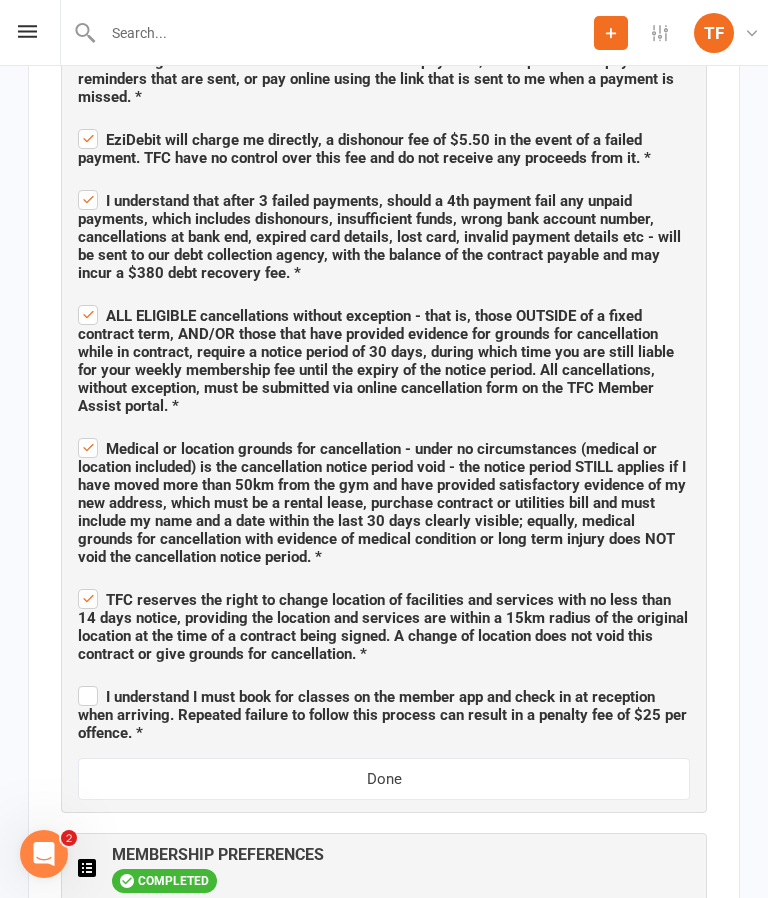 click on "I understand I must book for classes on the member app and check in at reception when arriving.  Repeated failure to follow this process can result in a penalty fee of $25 per offence.   *" at bounding box center (384, 712) 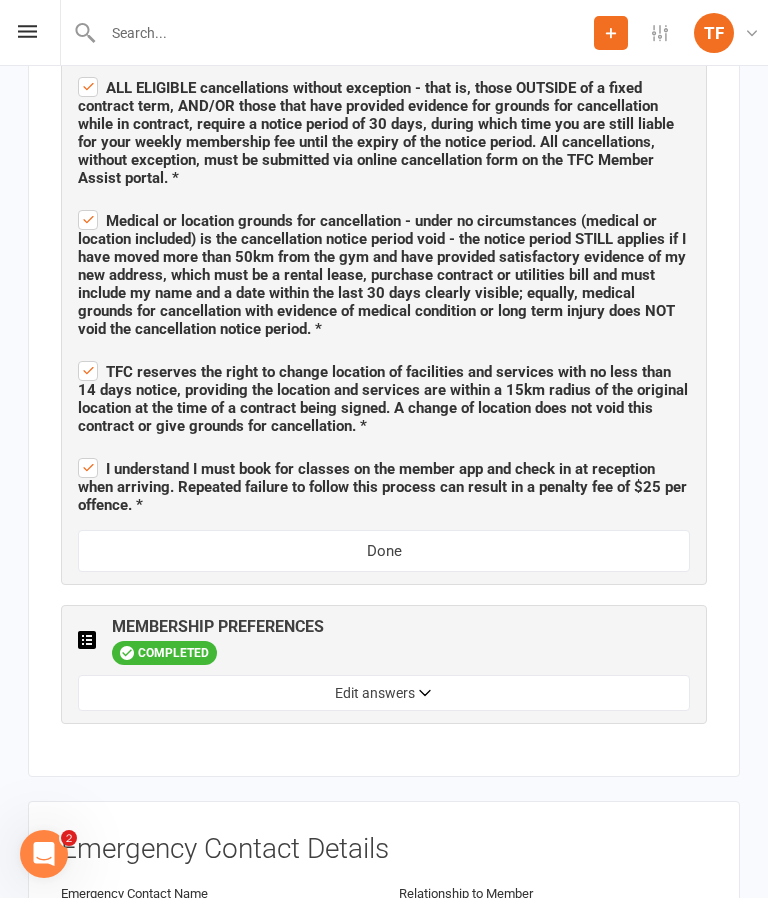 scroll, scrollTop: 2027, scrollLeft: 0, axis: vertical 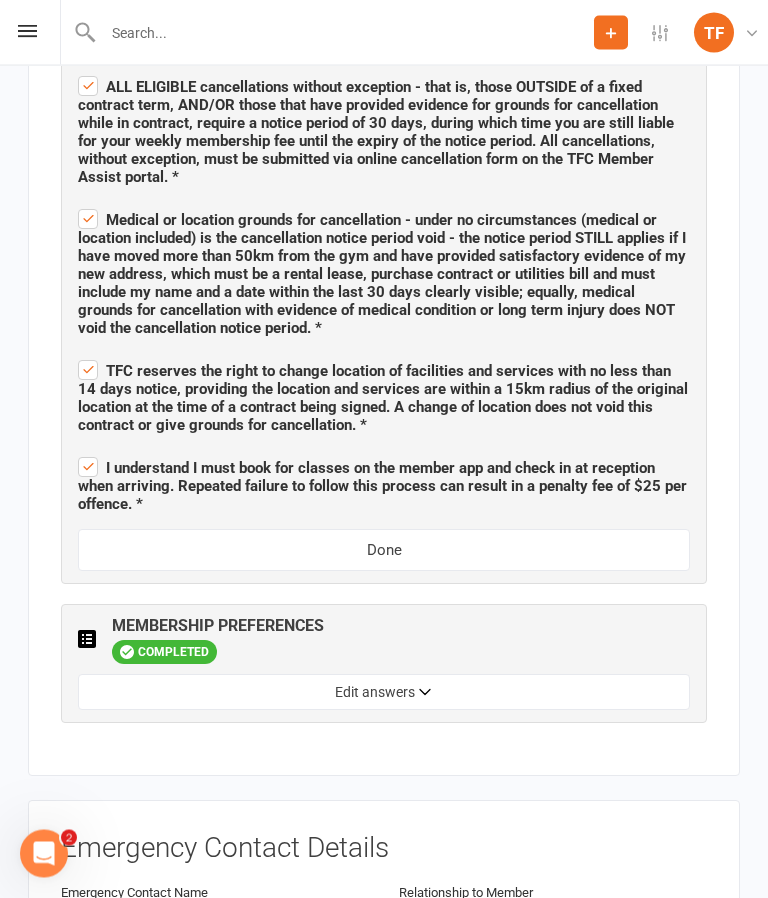 click on "Done" at bounding box center [384, 551] 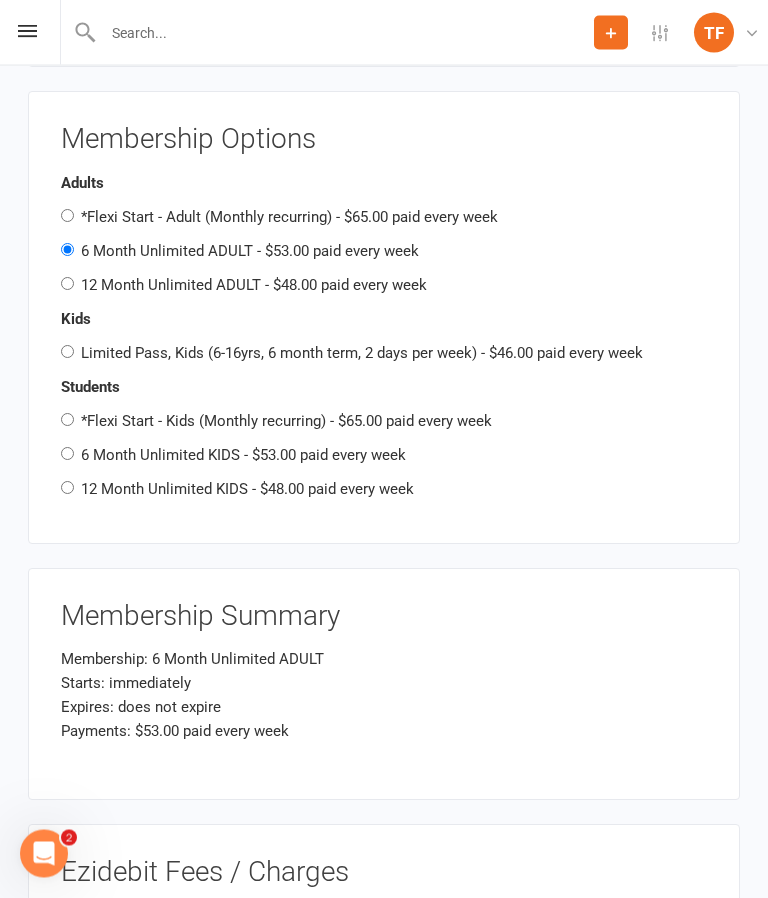 scroll, scrollTop: 2262, scrollLeft: 0, axis: vertical 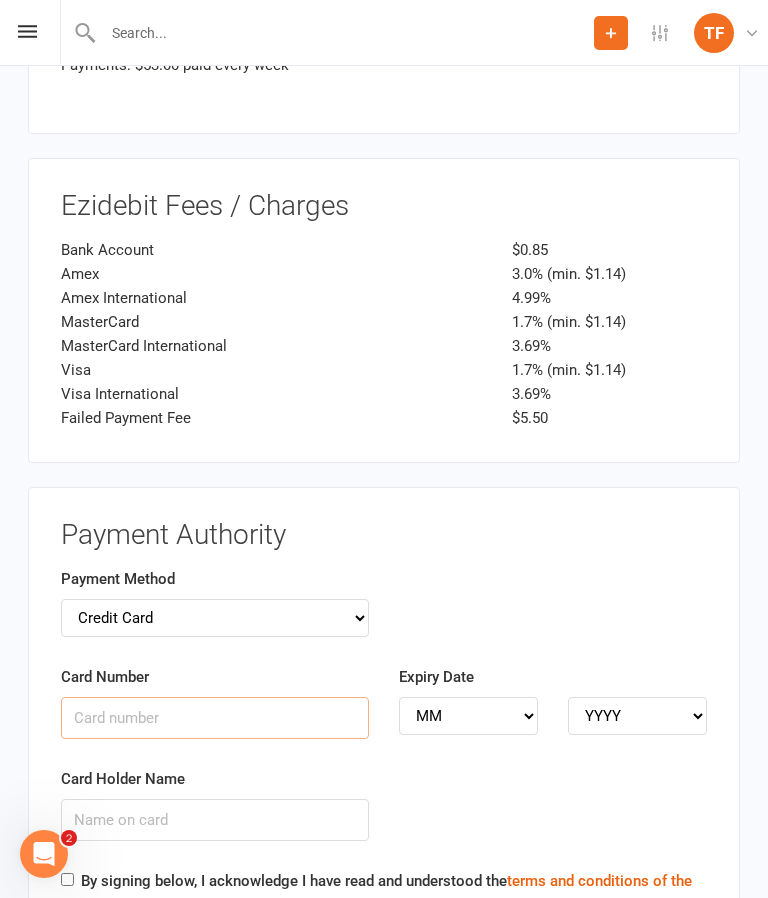 click on "Card Number" at bounding box center [215, 718] 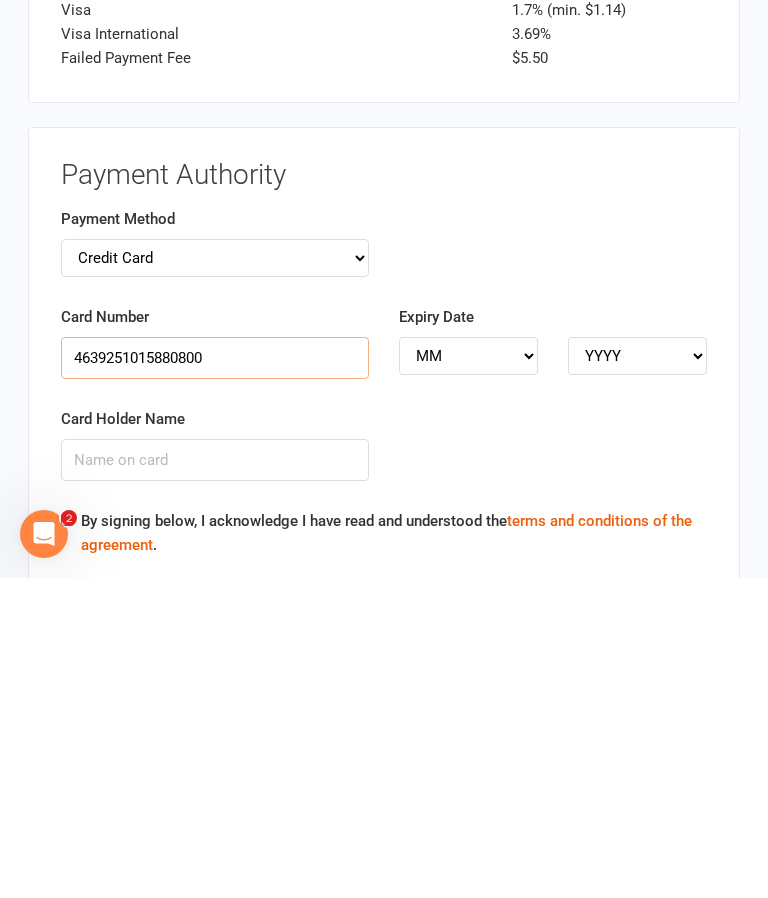 type on "4639251015880800" 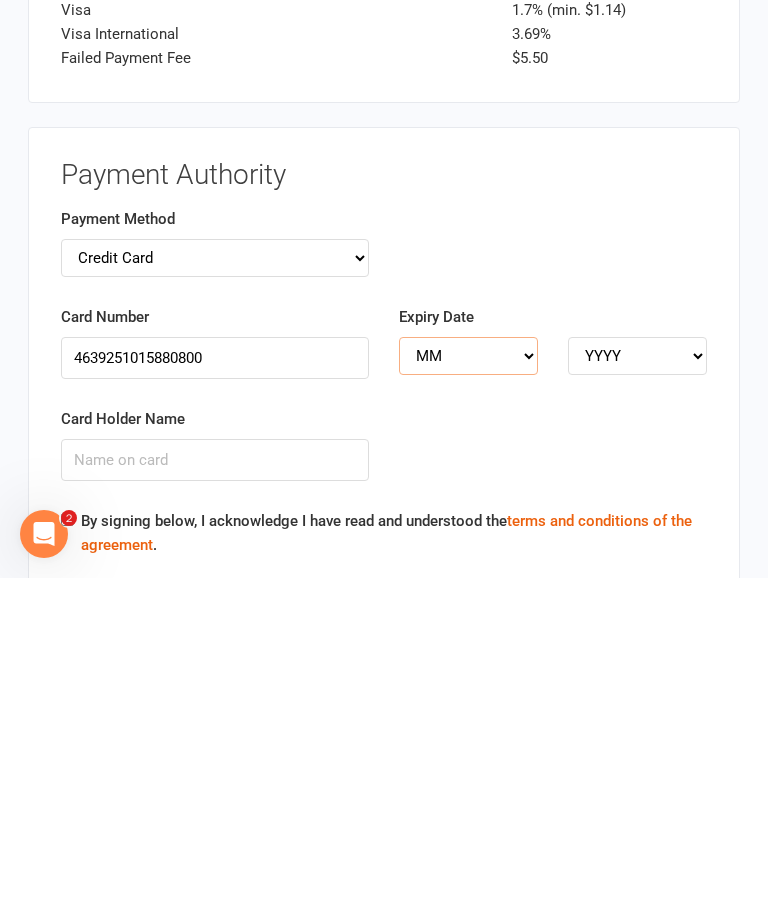 click on "MM 01 02 03 04 05 06 07 08 09 10 11 12" at bounding box center [468, 676] 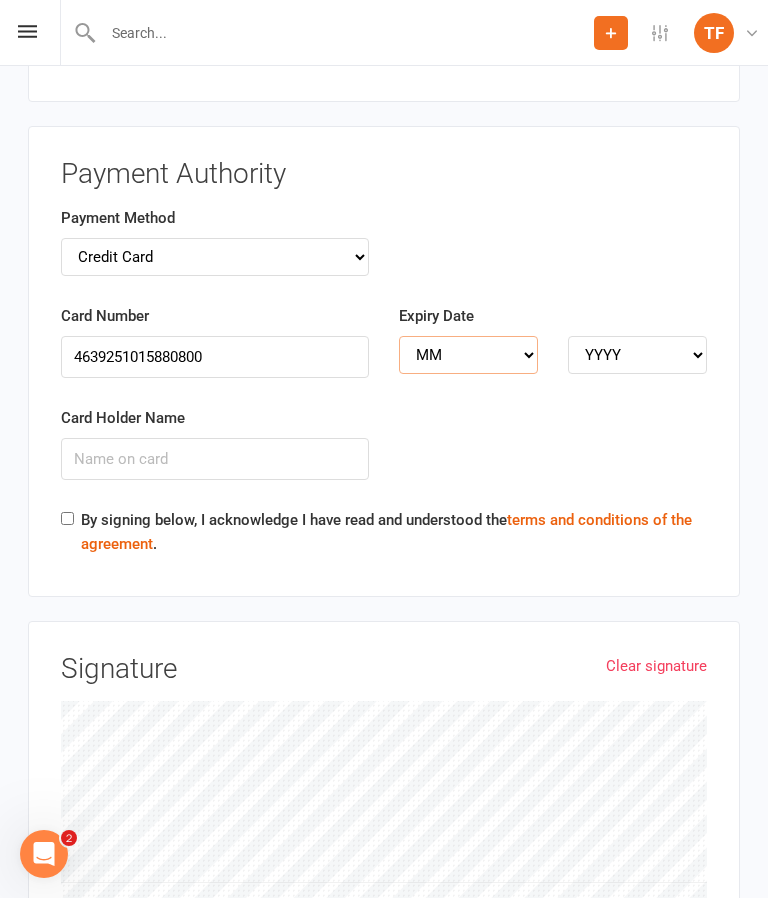 select on "09" 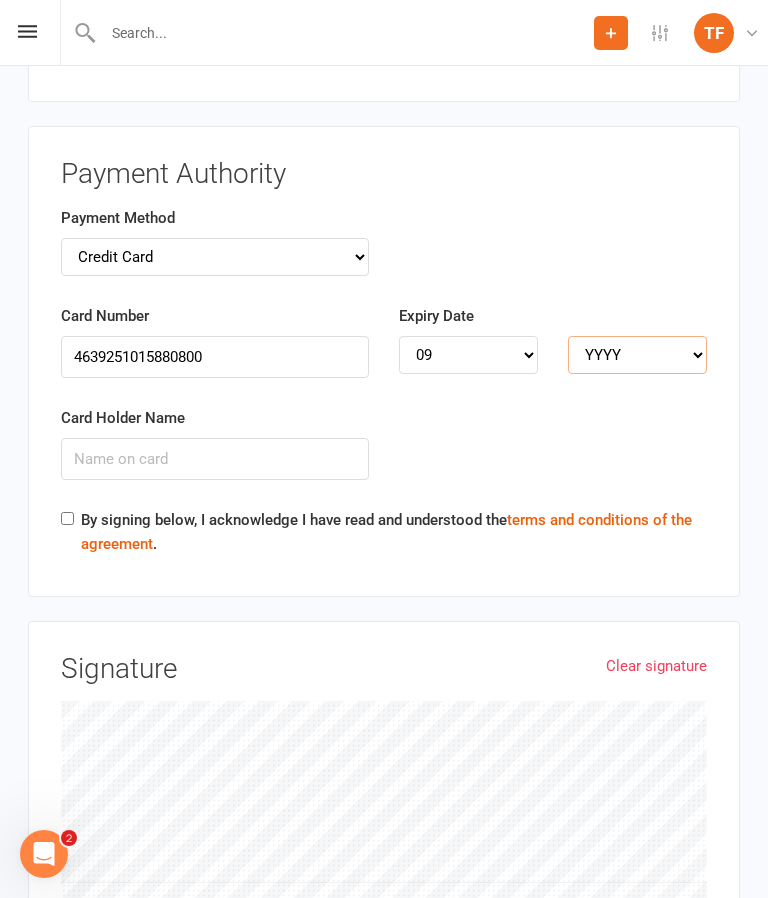 click on "YYYY 2025 2026 2027 2028 2029 2030 2031 2032 2033 2034" at bounding box center [637, 355] 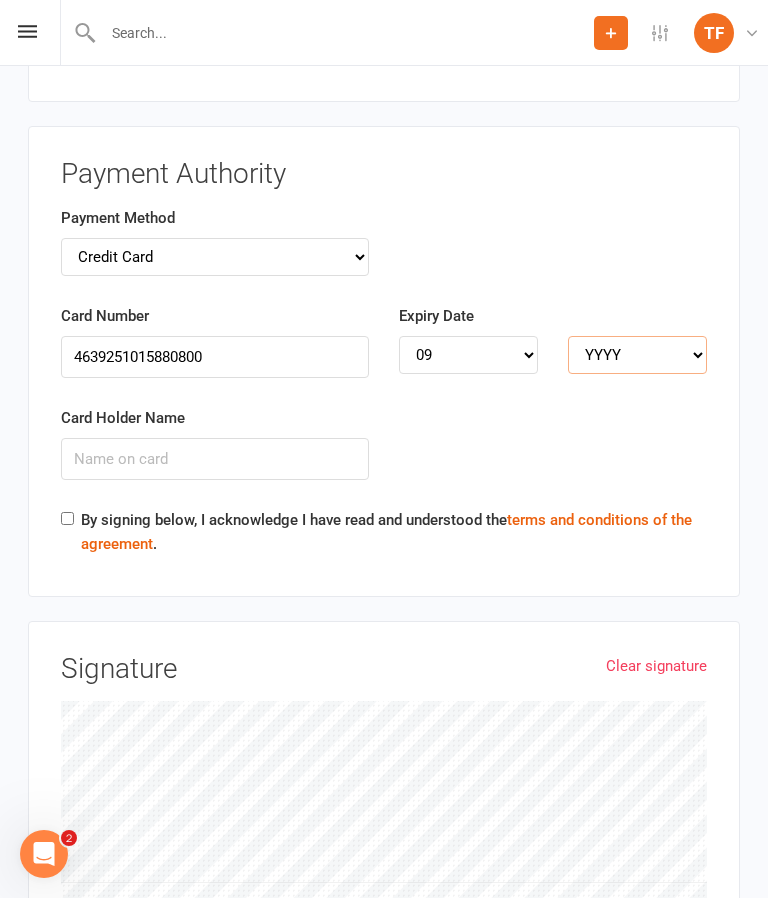 select on "2027" 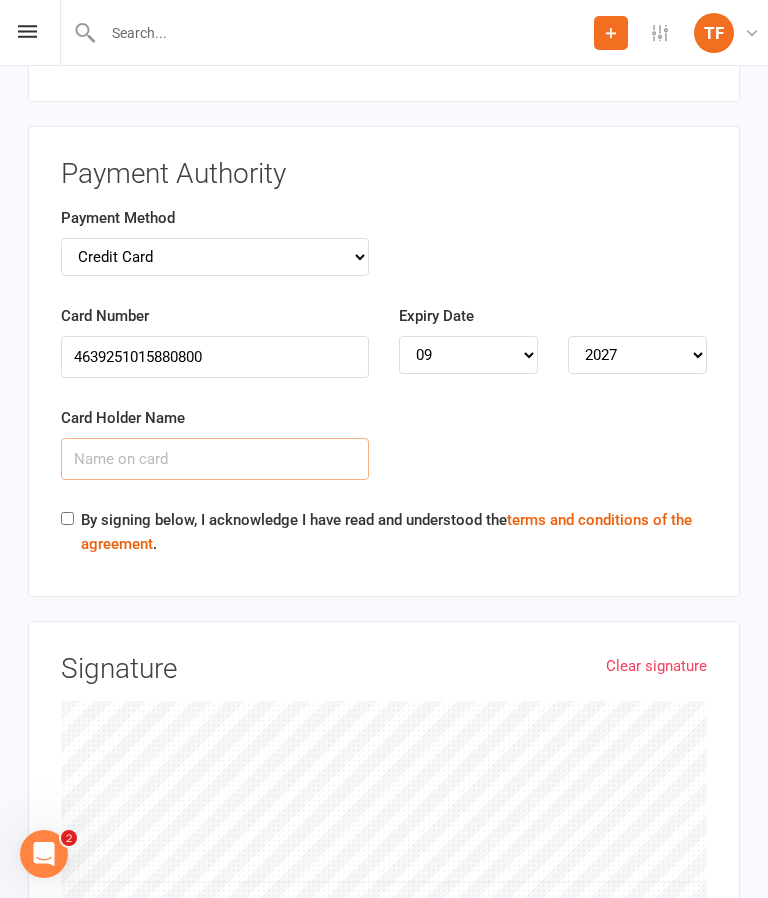 click on "Card Holder Name" at bounding box center [215, 459] 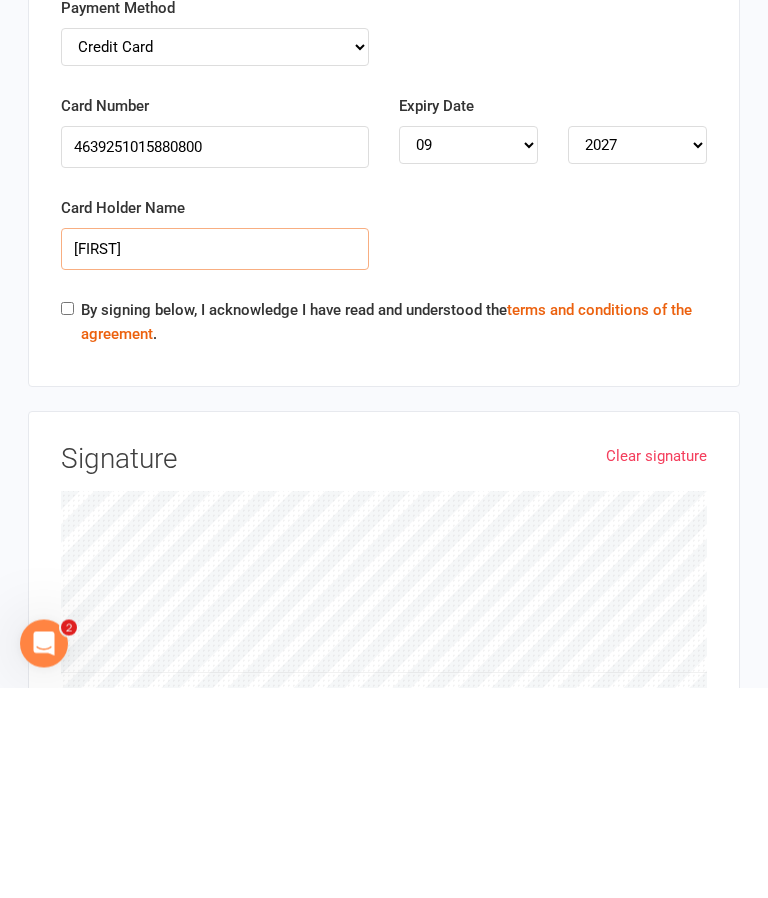 type on "[FIRST]" 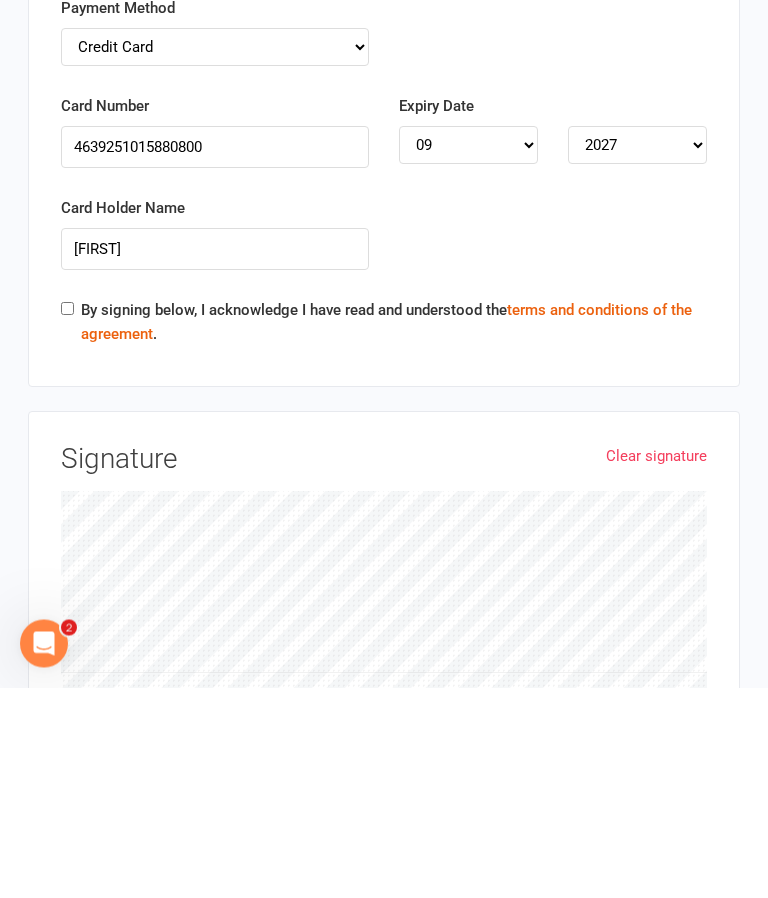 click on "By signing below, I acknowledge I have read and understood the  terms and conditions of the agreement ." at bounding box center [67, 519] 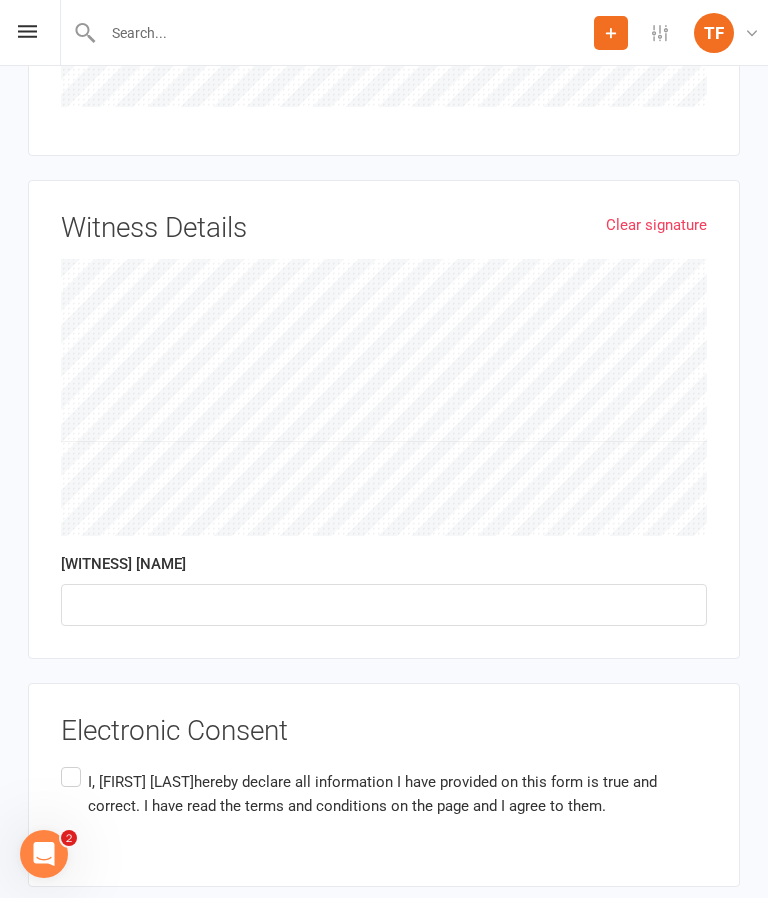 scroll, scrollTop: 4162, scrollLeft: 0, axis: vertical 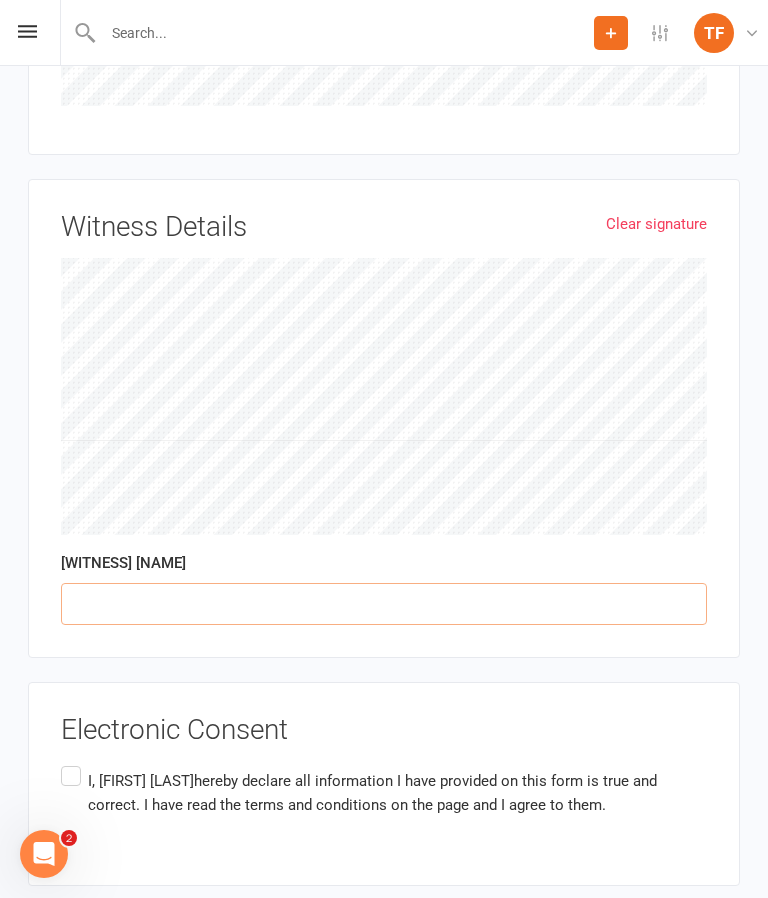 click at bounding box center [384, 604] 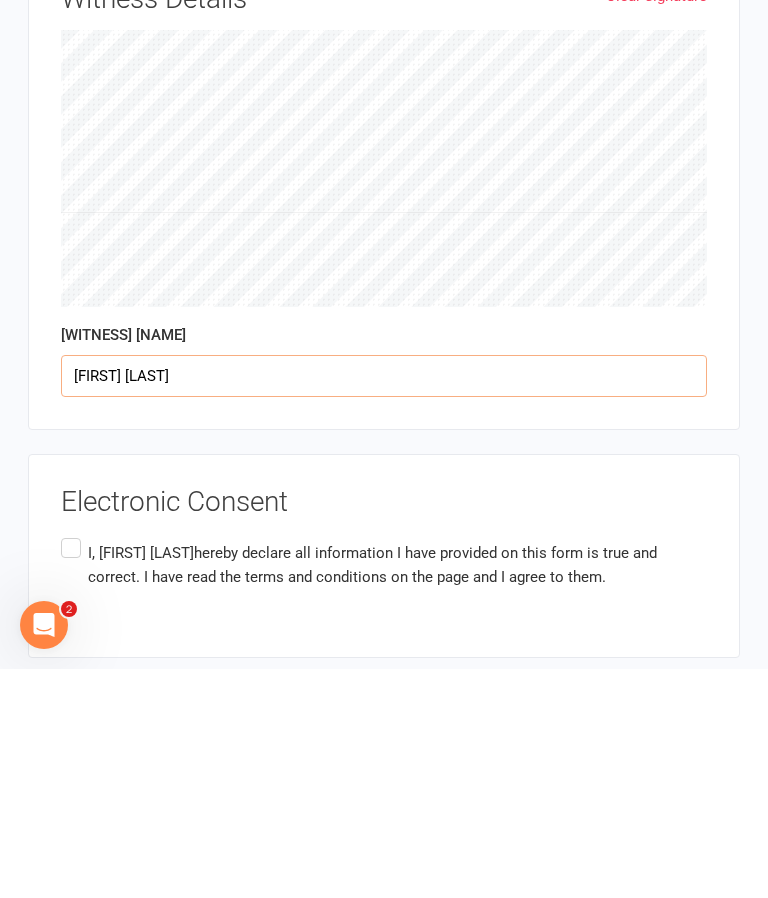type on "[FIRST] [LAST]" 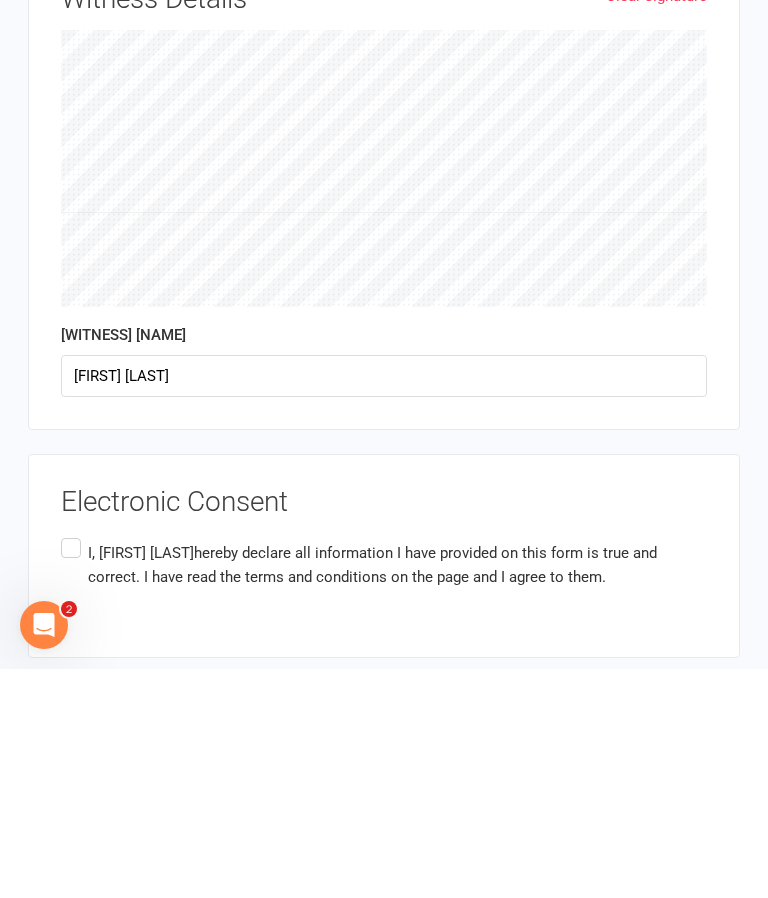 click on "I, [FIRST] [LAST] hereby declare all information I have provided on this form is true and correct. I have read the terms and conditions on the page and I agree to them." at bounding box center (384, 794) 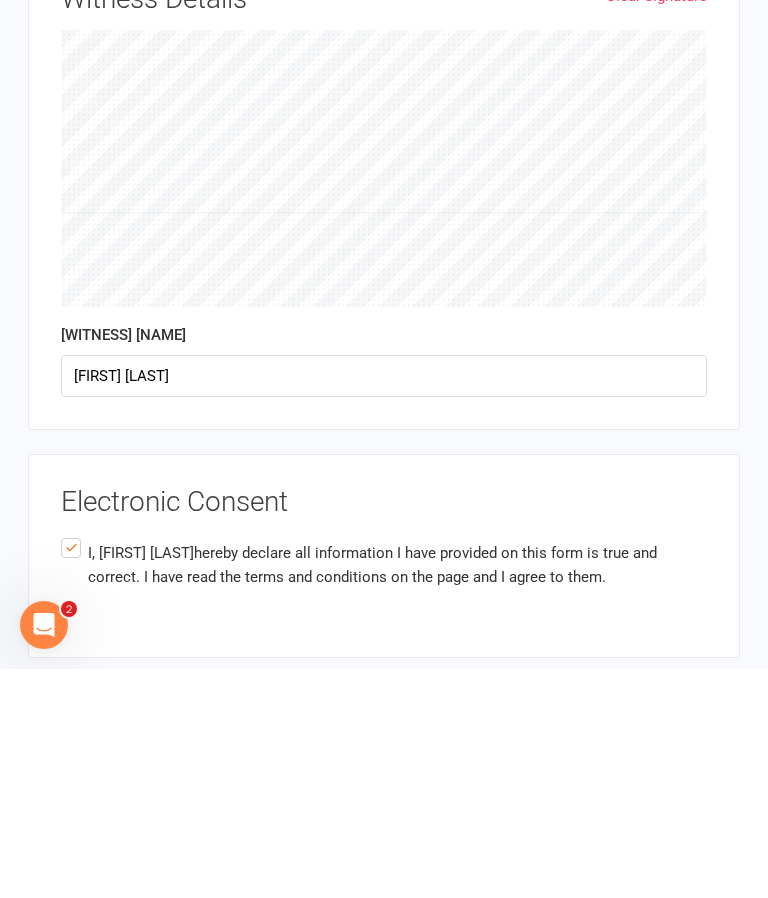 scroll, scrollTop: 4180, scrollLeft: 0, axis: vertical 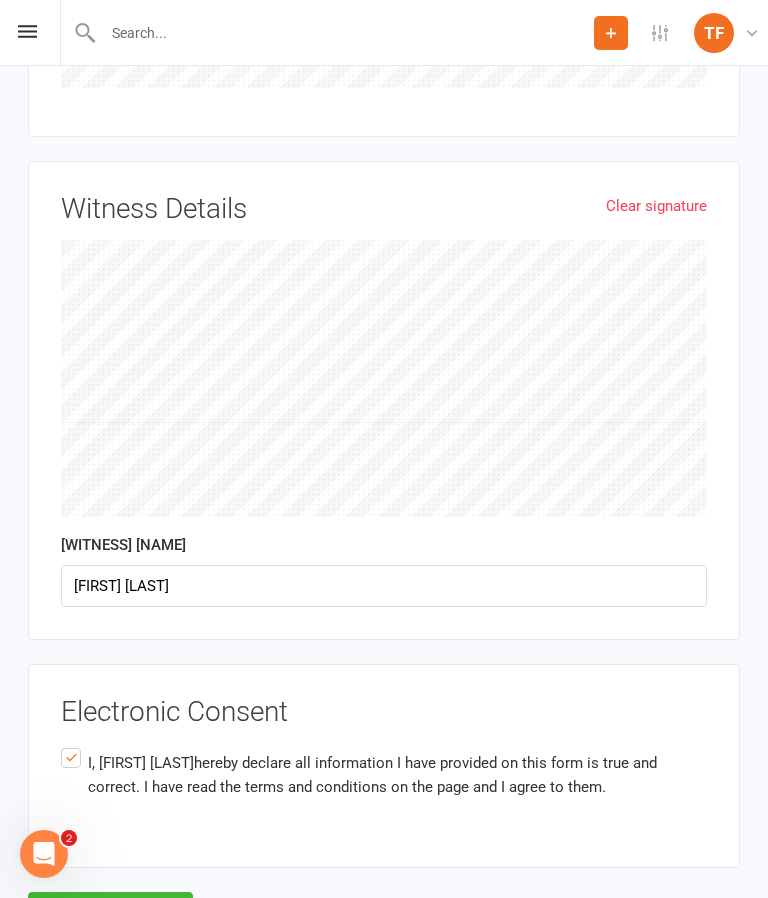 click on "Agree & Submit" at bounding box center (110, 913) 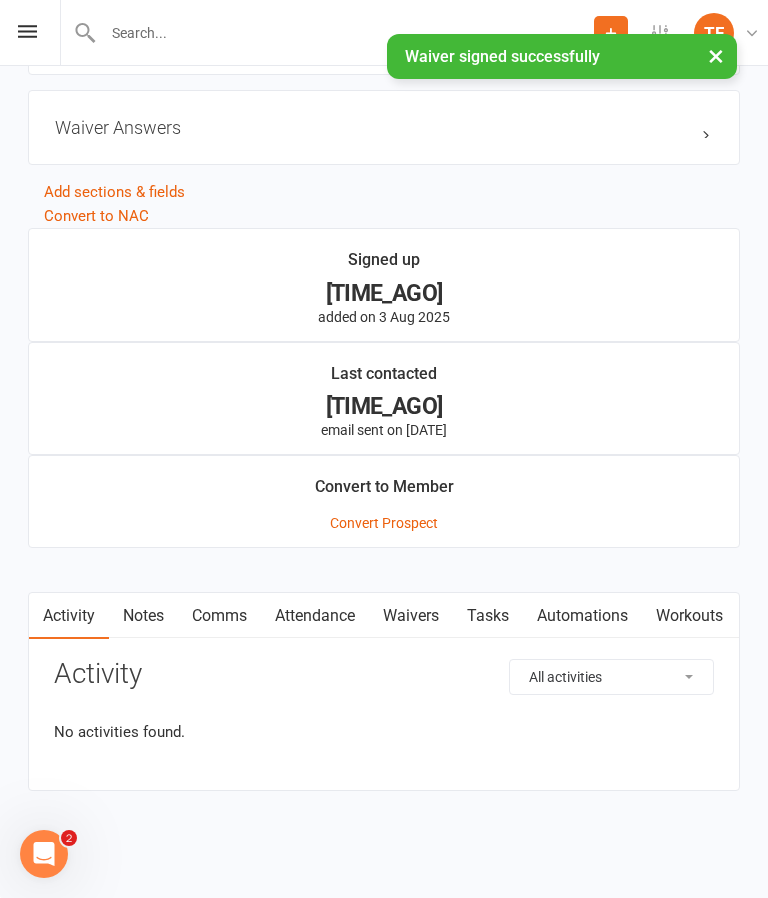 scroll, scrollTop: 0, scrollLeft: 0, axis: both 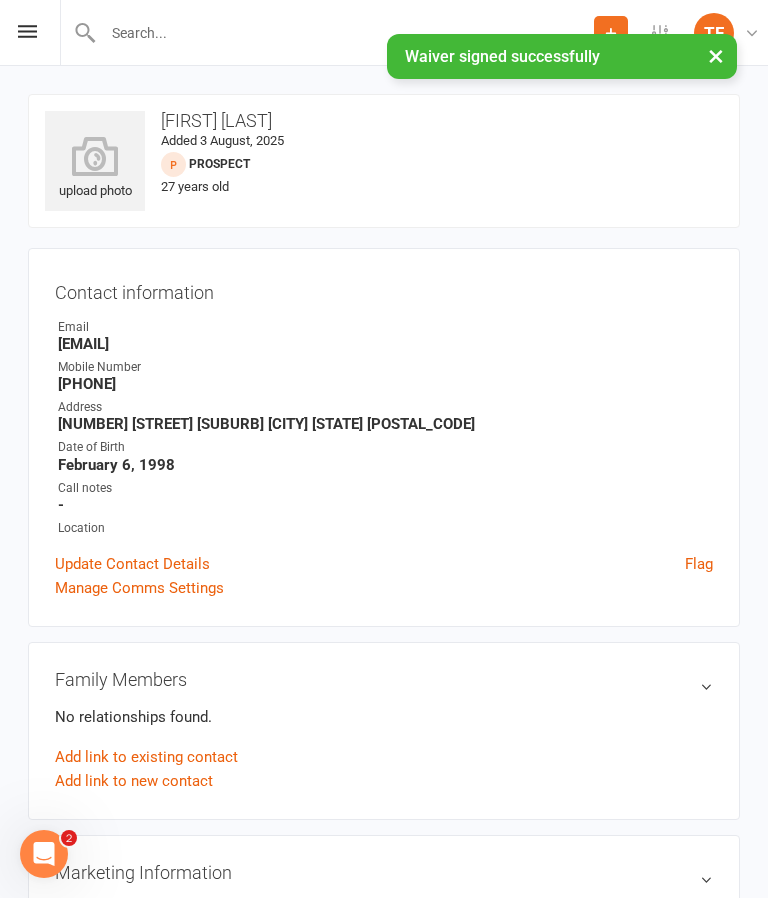 click at bounding box center (95, 156) 